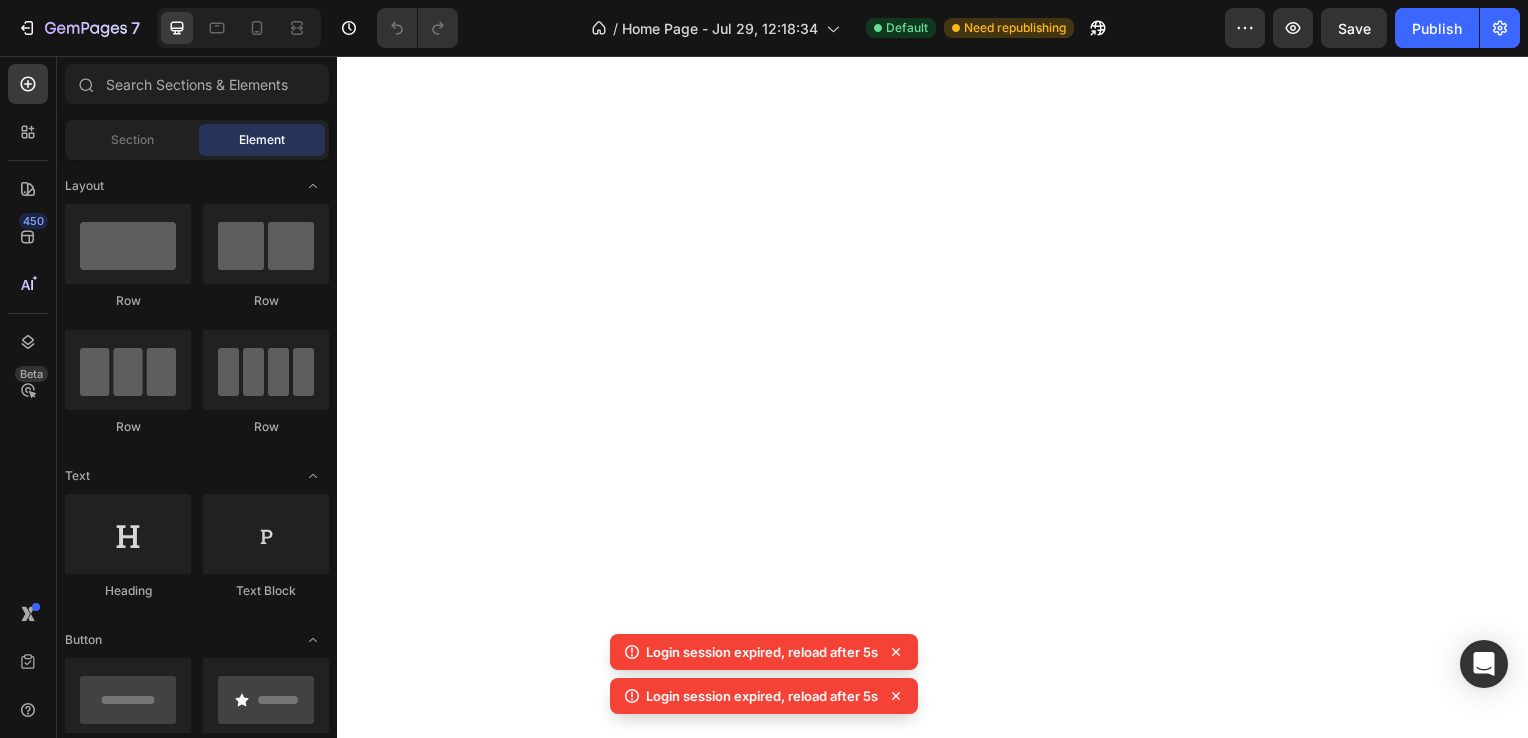 scroll, scrollTop: 0, scrollLeft: 0, axis: both 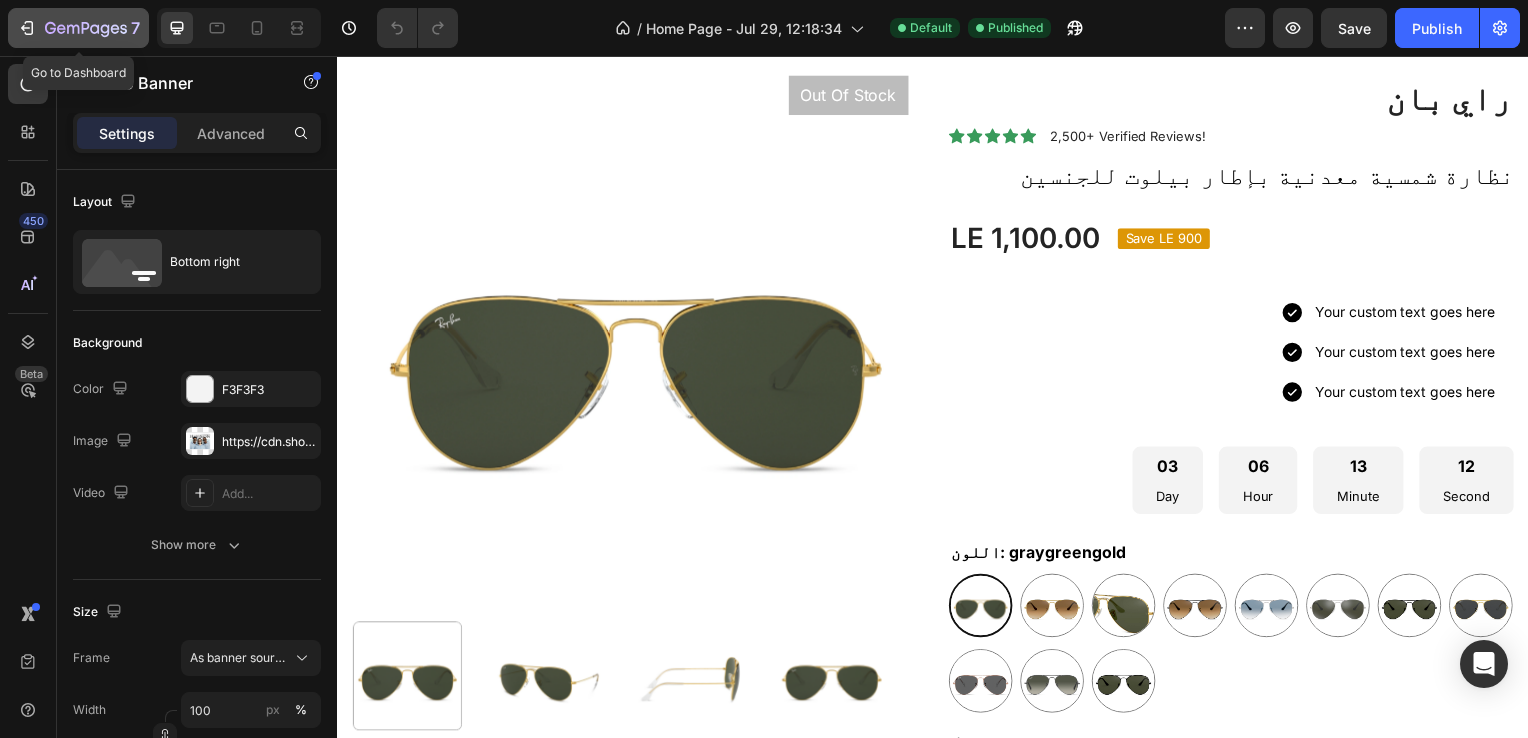 click 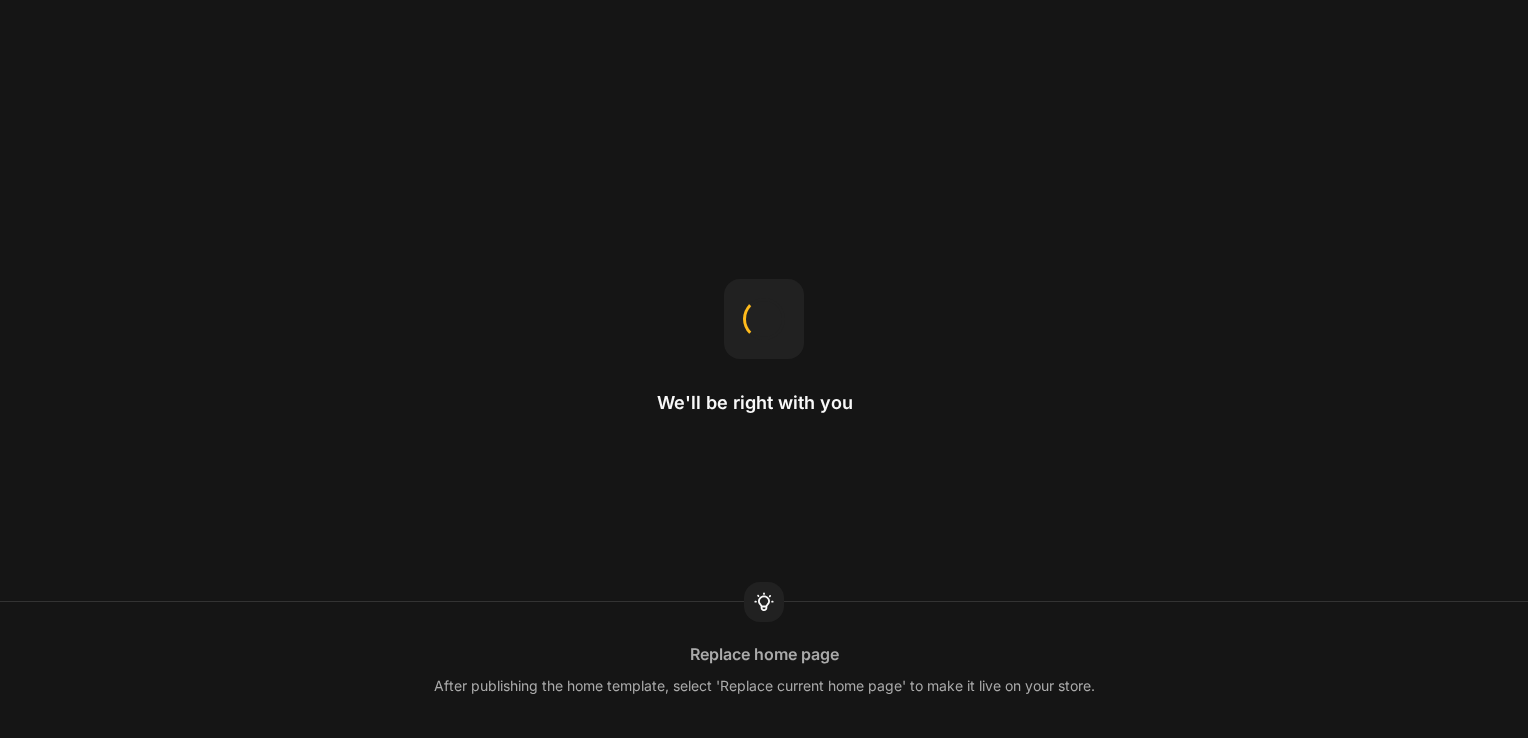 scroll, scrollTop: 0, scrollLeft: 0, axis: both 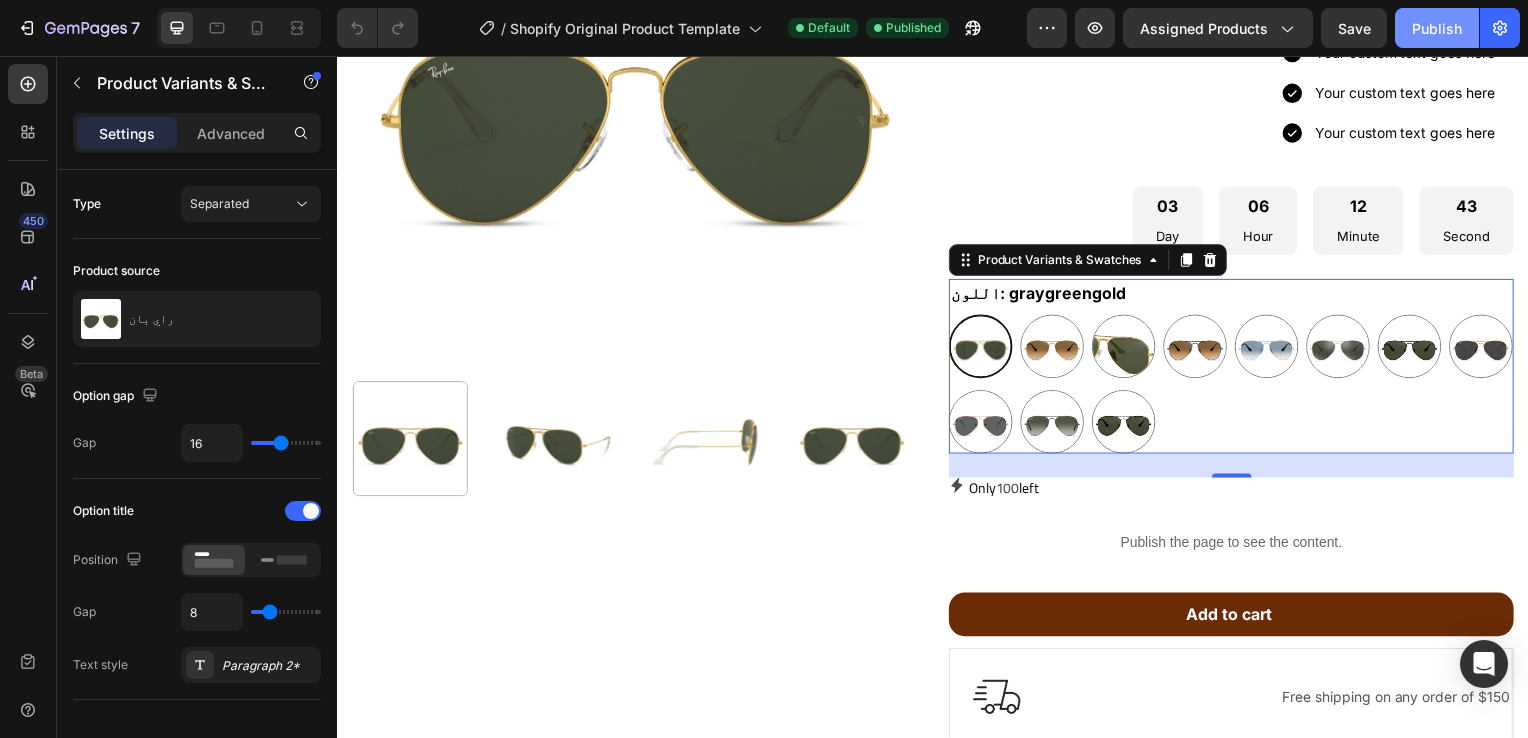 click on "Publish" 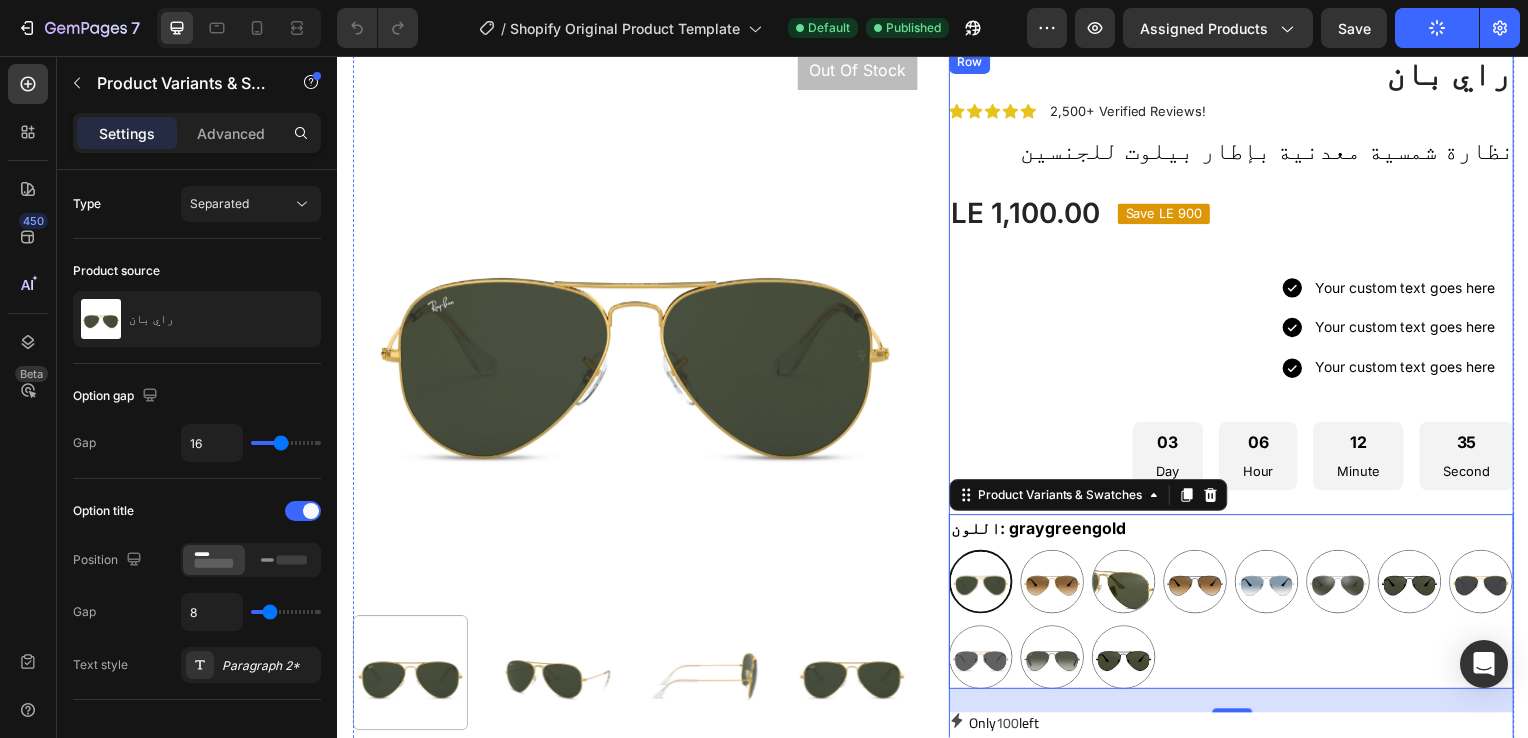 scroll, scrollTop: 236, scrollLeft: 0, axis: vertical 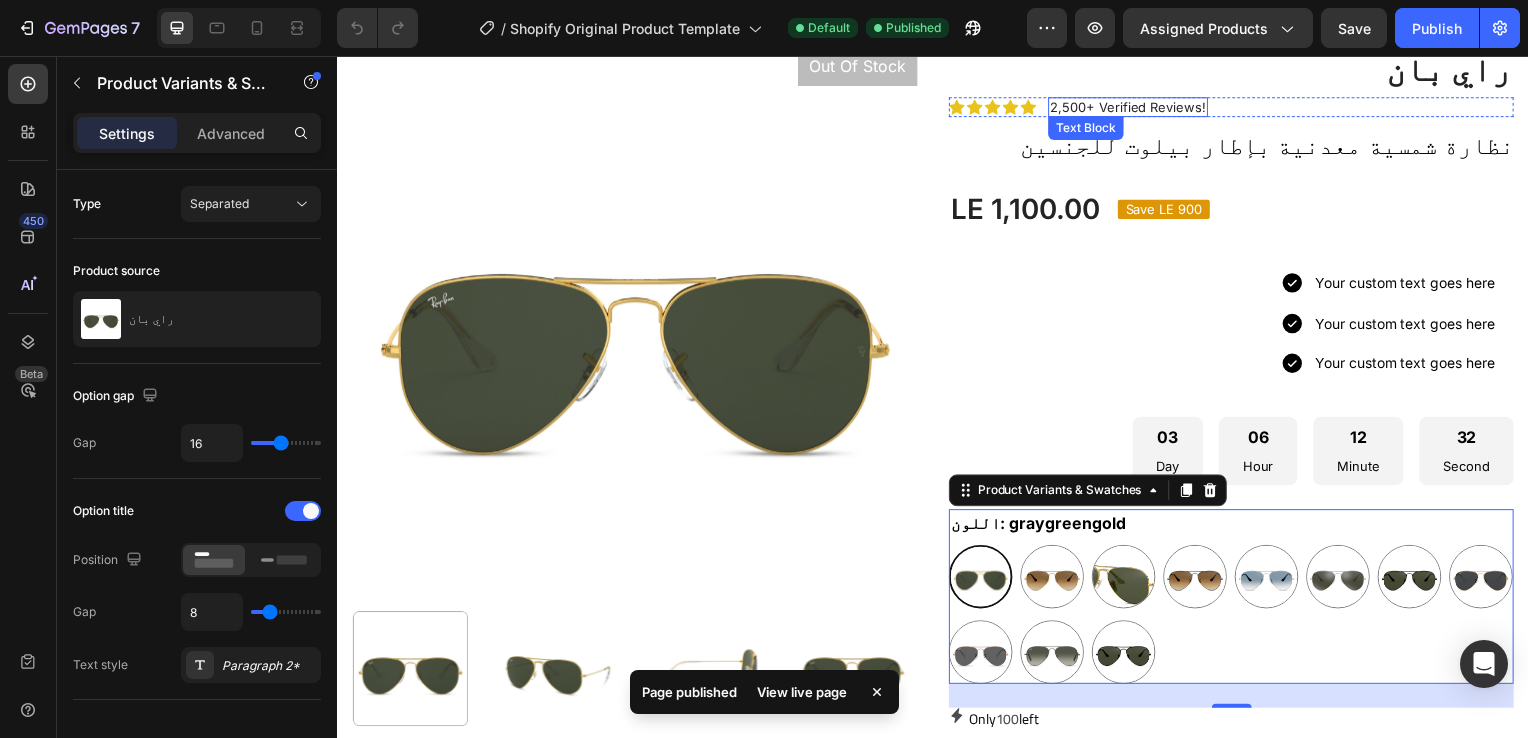 click on "2,500+ Verified Reviews!" at bounding box center [1133, 108] 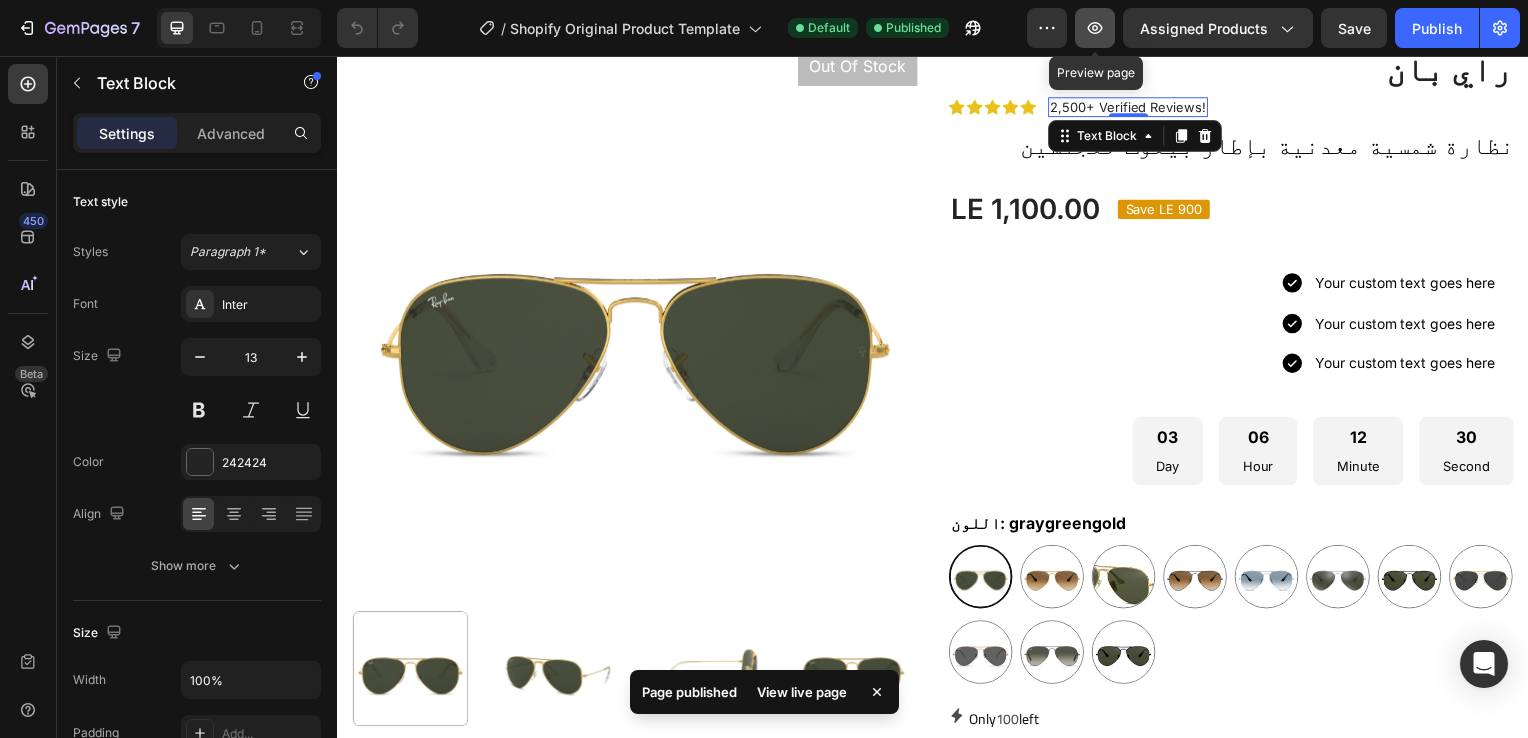 click 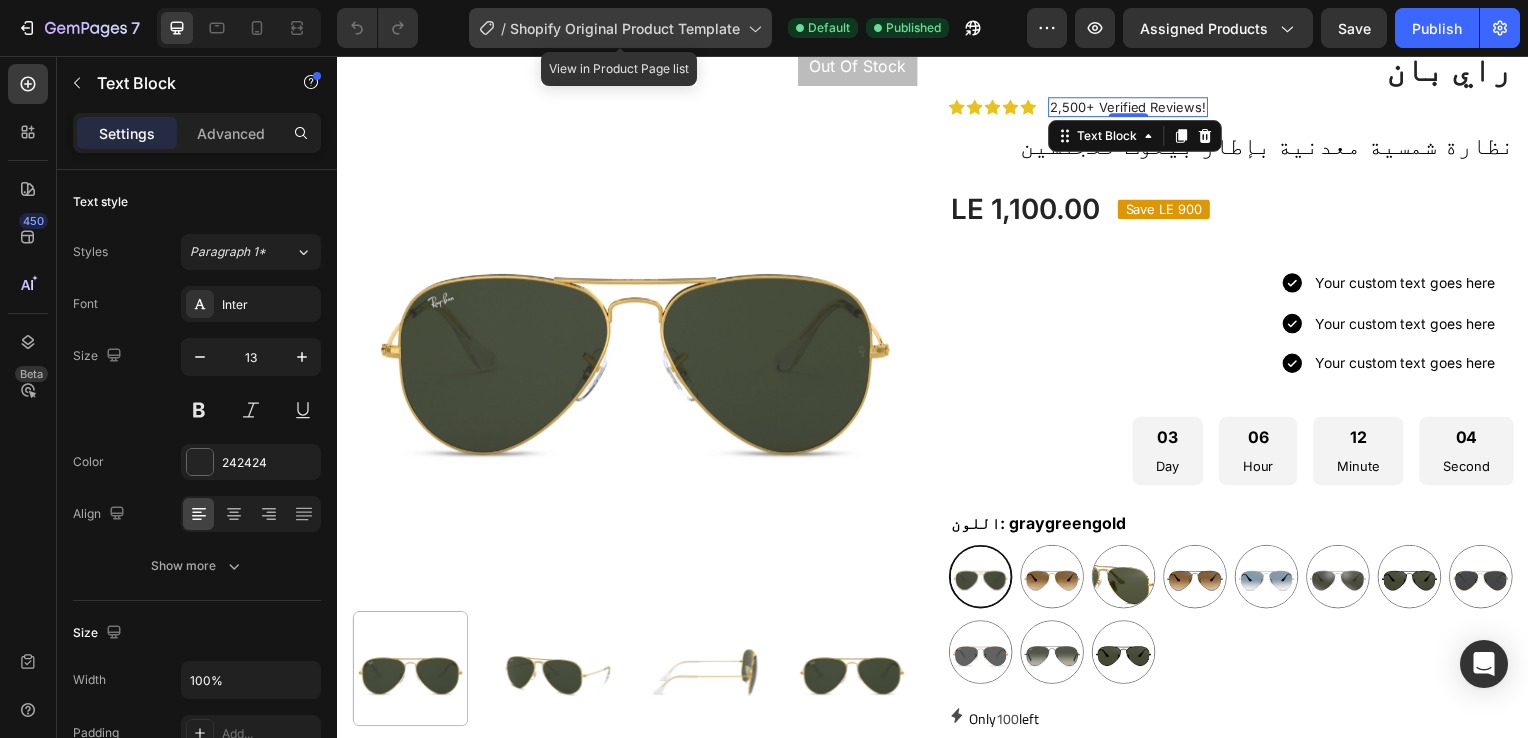 click on "/  Shopify Original Product Template" 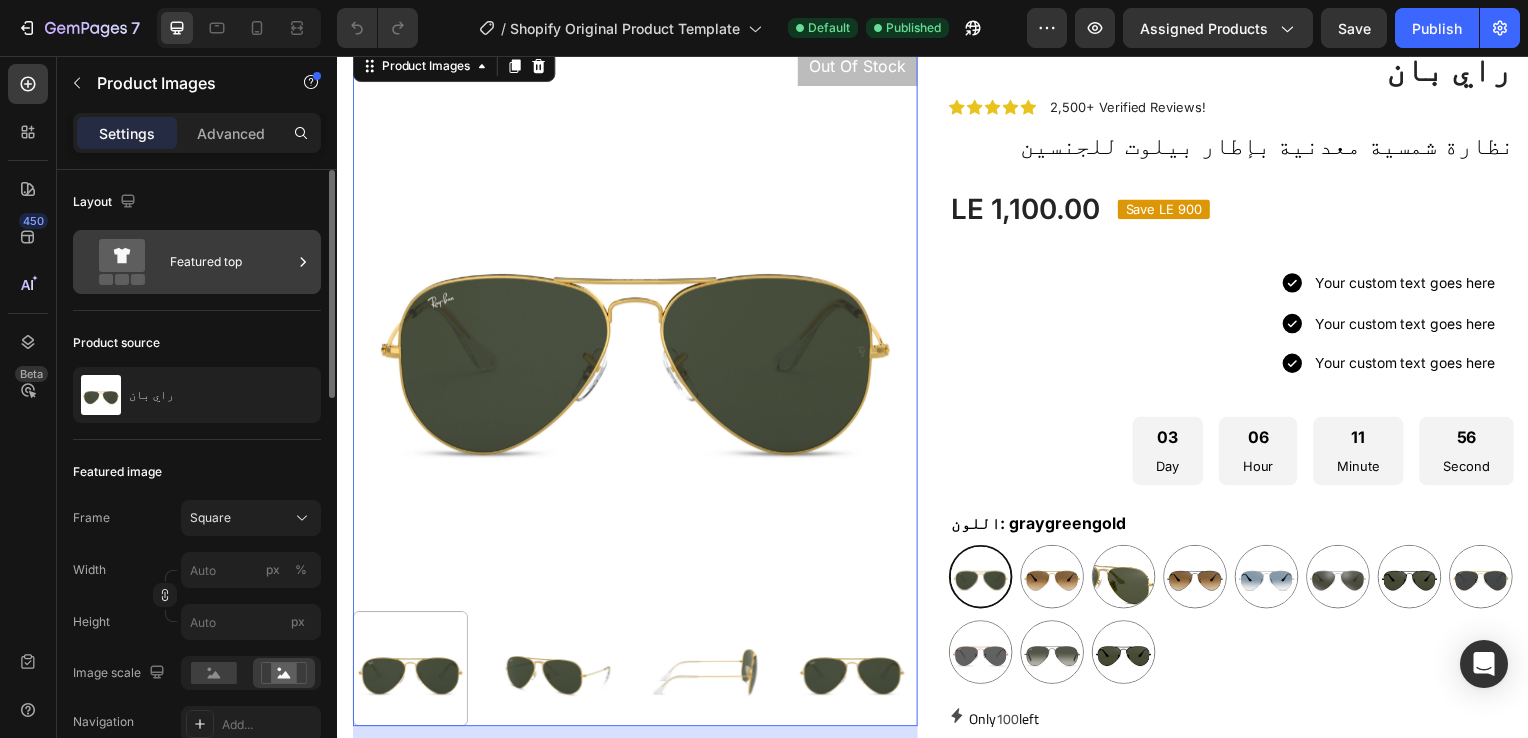 click on "Featured top" at bounding box center (231, 262) 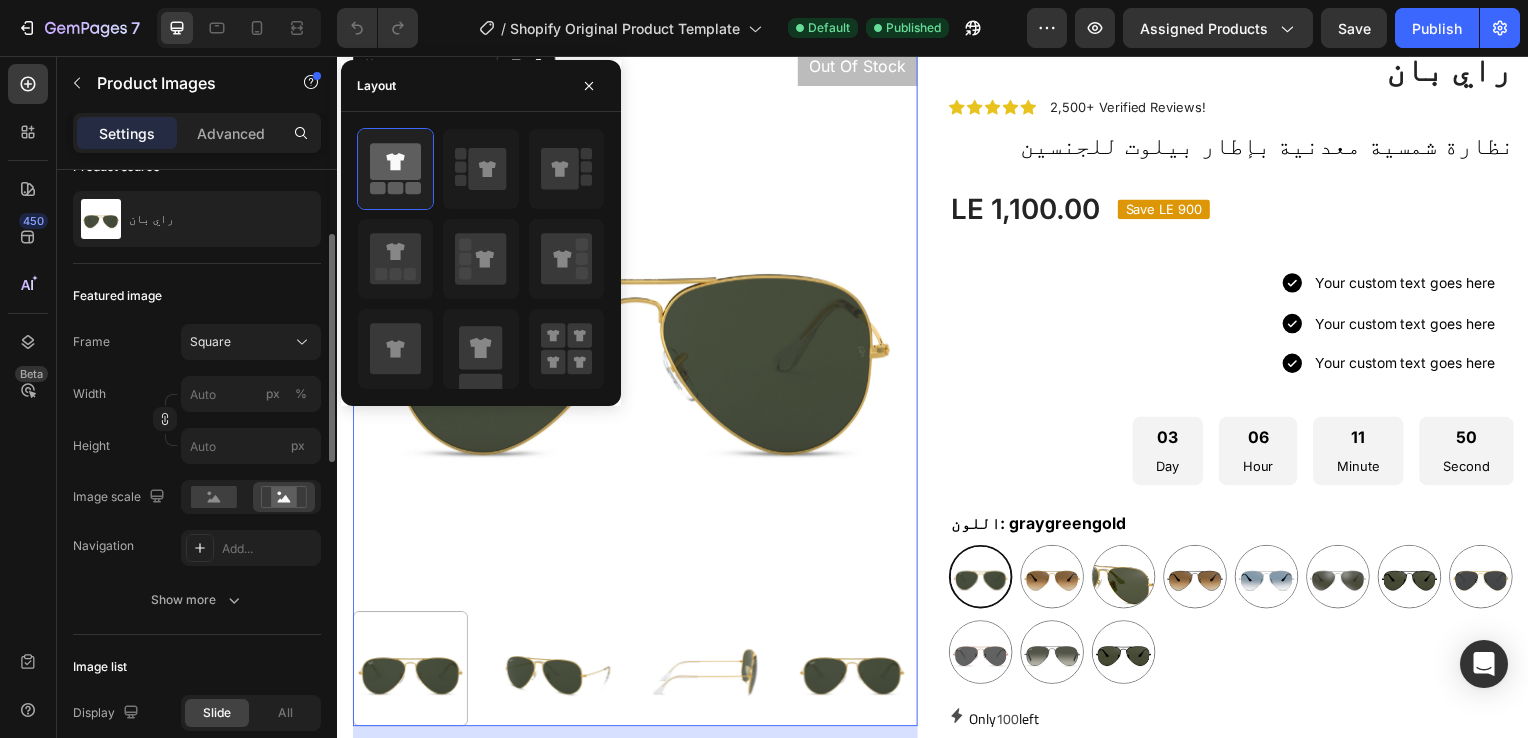 scroll, scrollTop: 177, scrollLeft: 0, axis: vertical 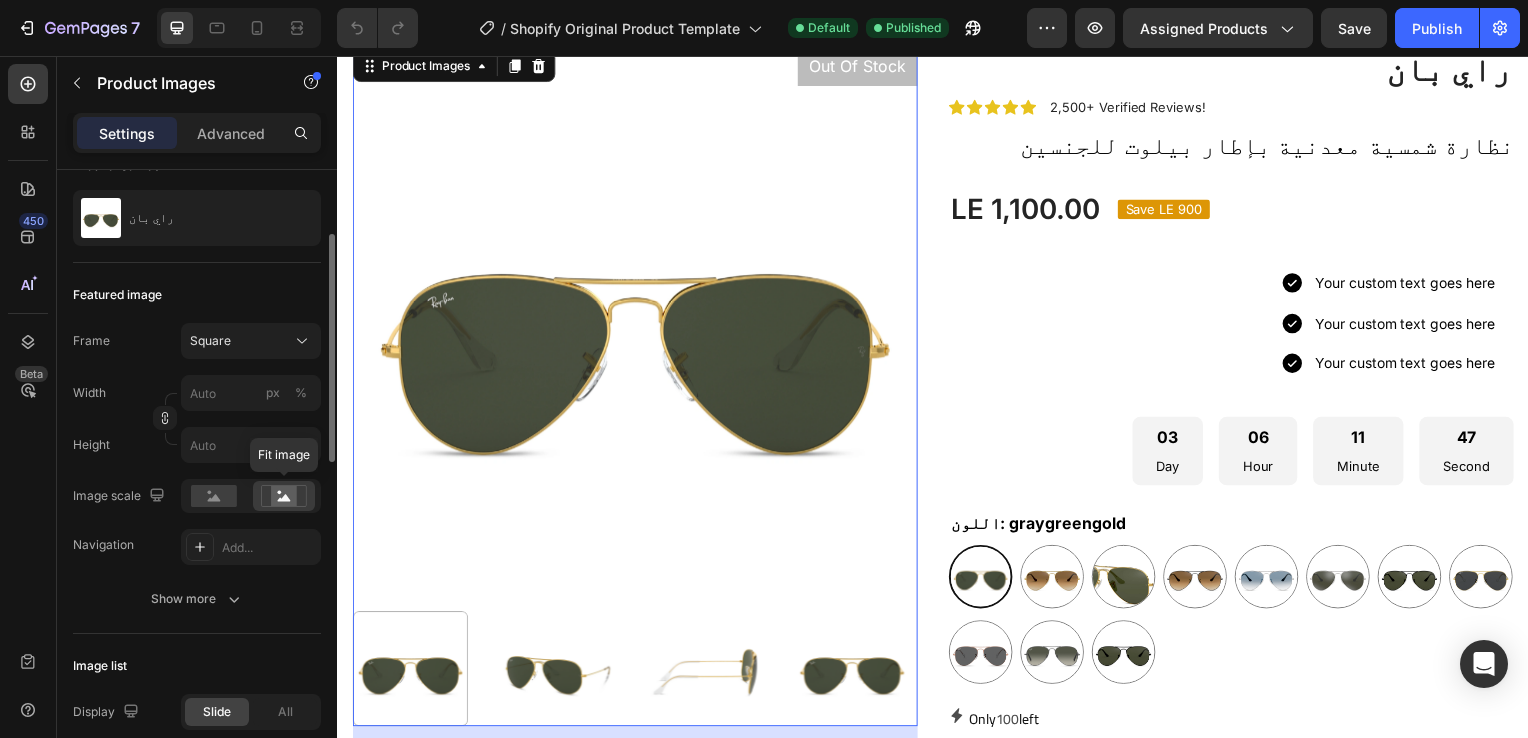 click 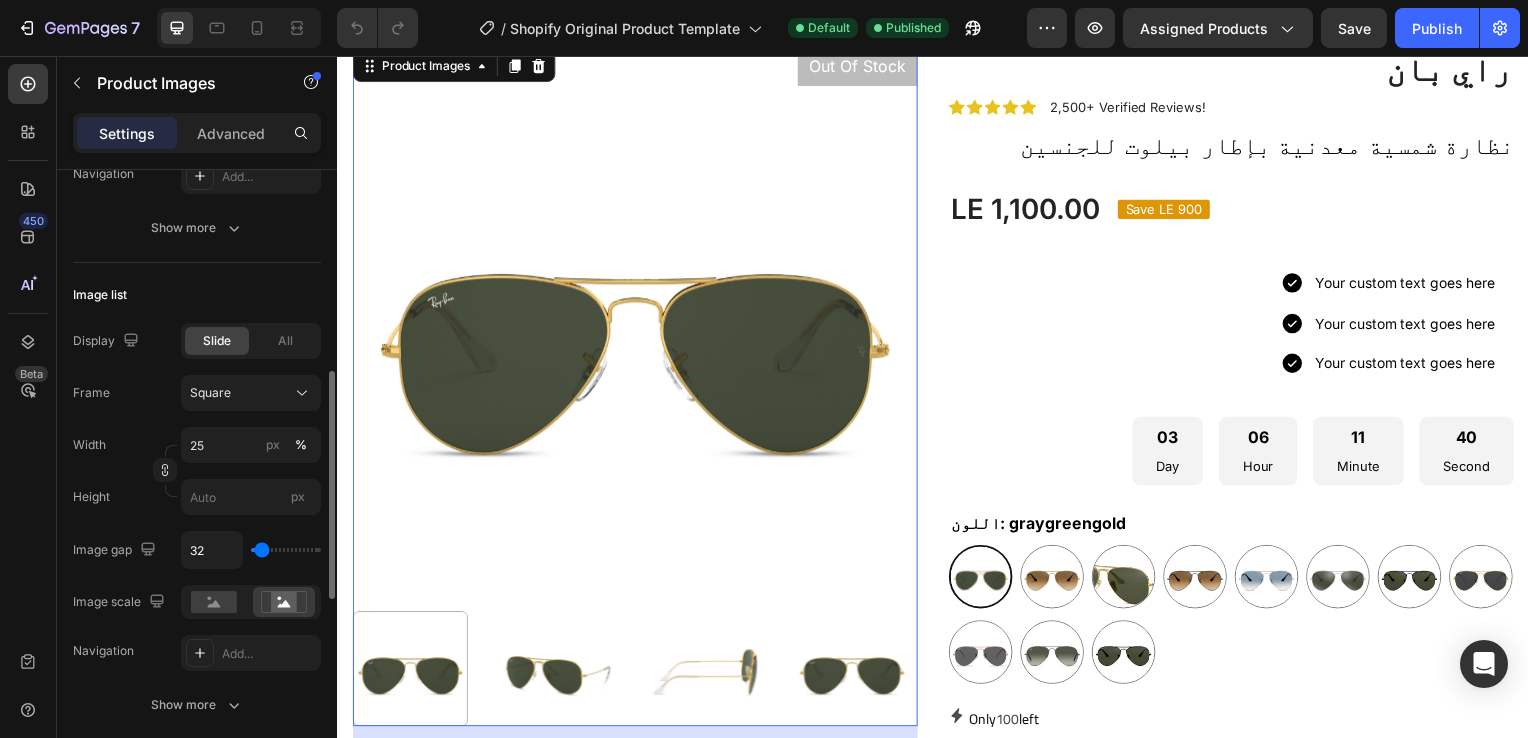 scroll, scrollTop: 551, scrollLeft: 0, axis: vertical 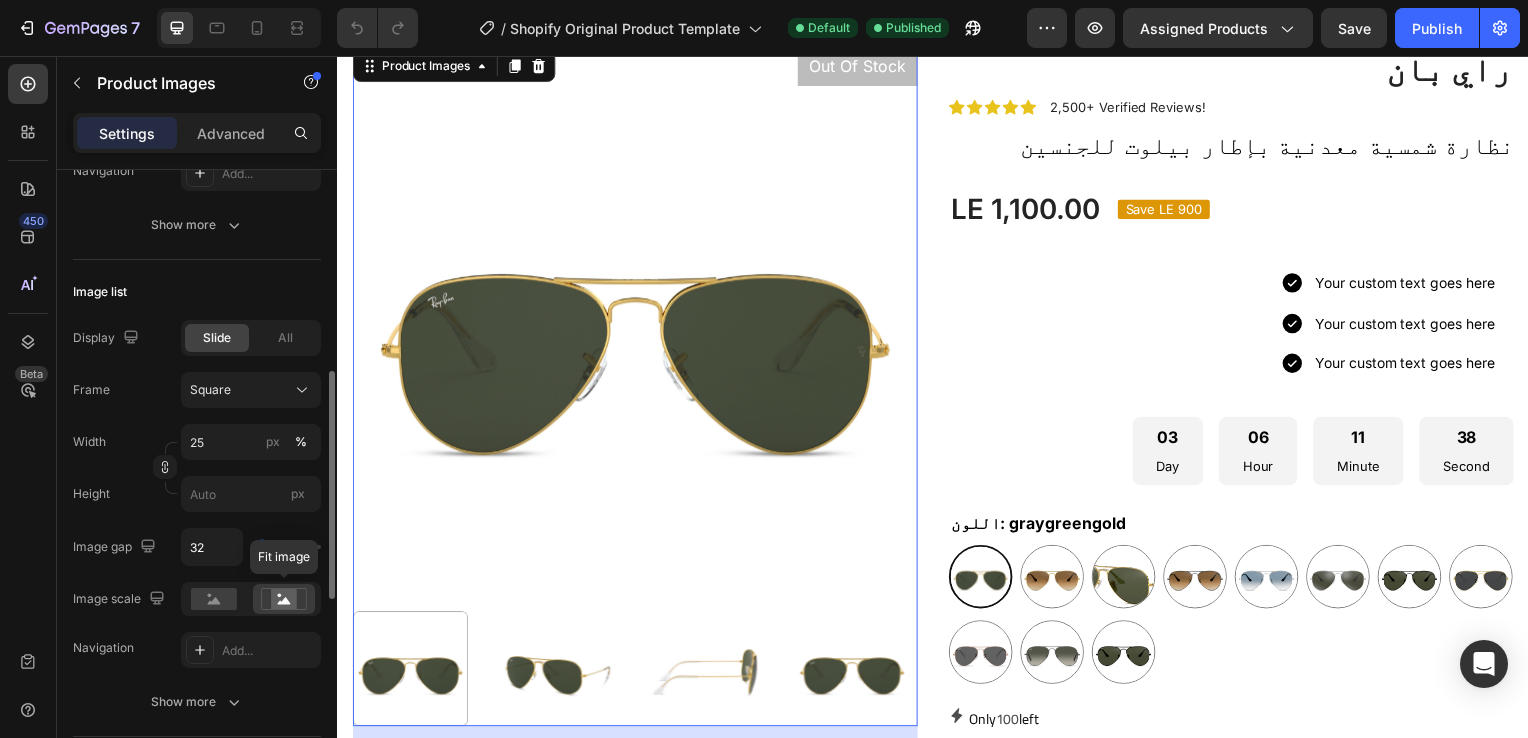 click 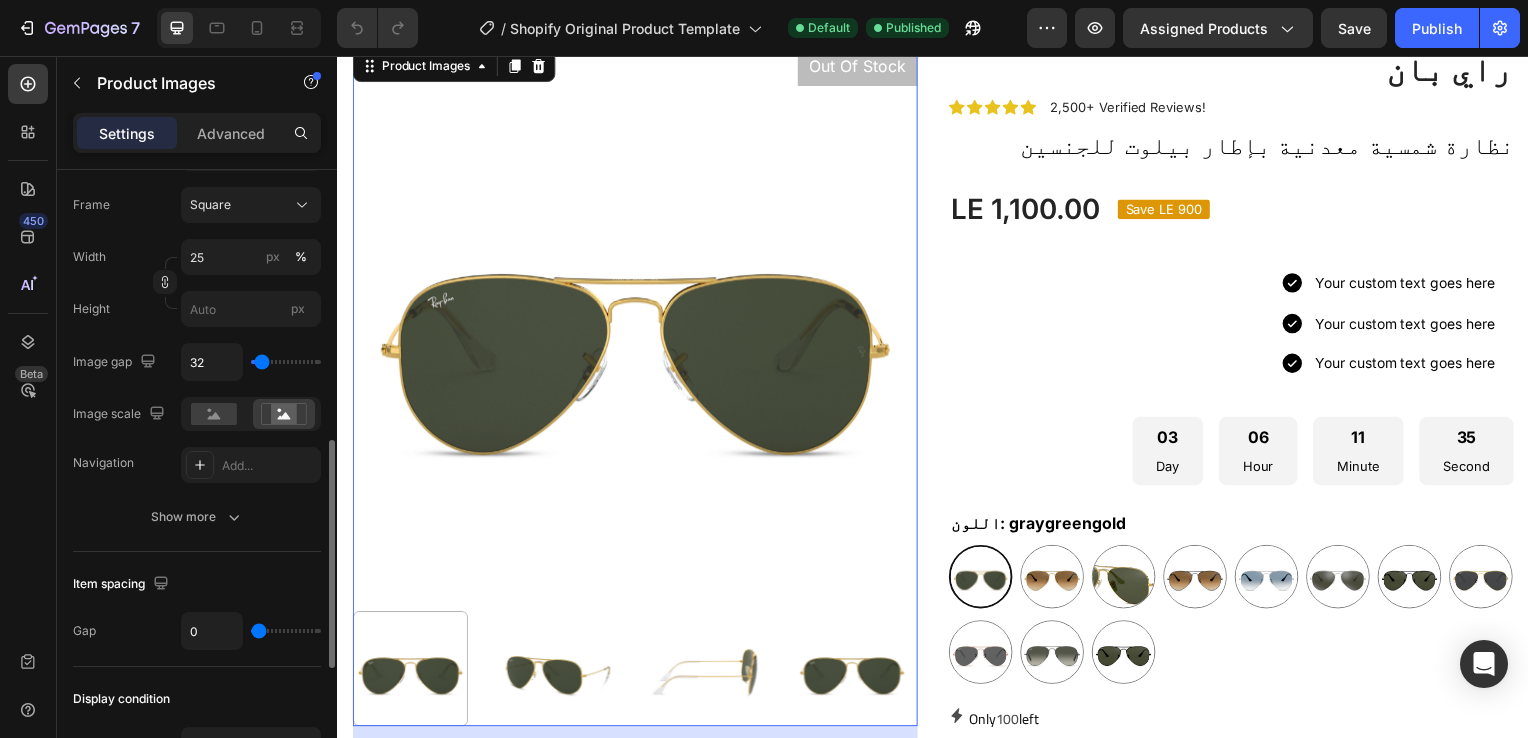 scroll, scrollTop: 738, scrollLeft: 0, axis: vertical 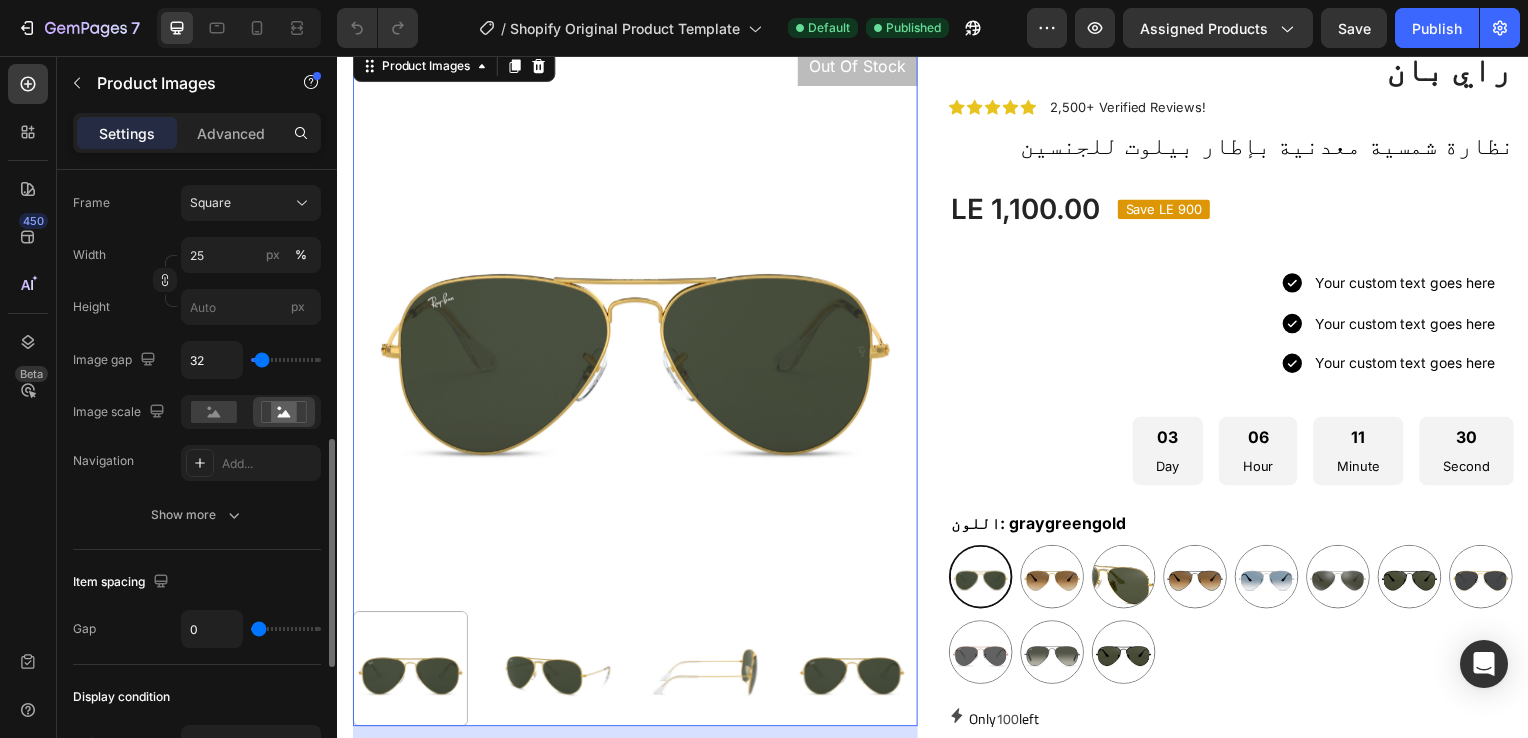 type on "14" 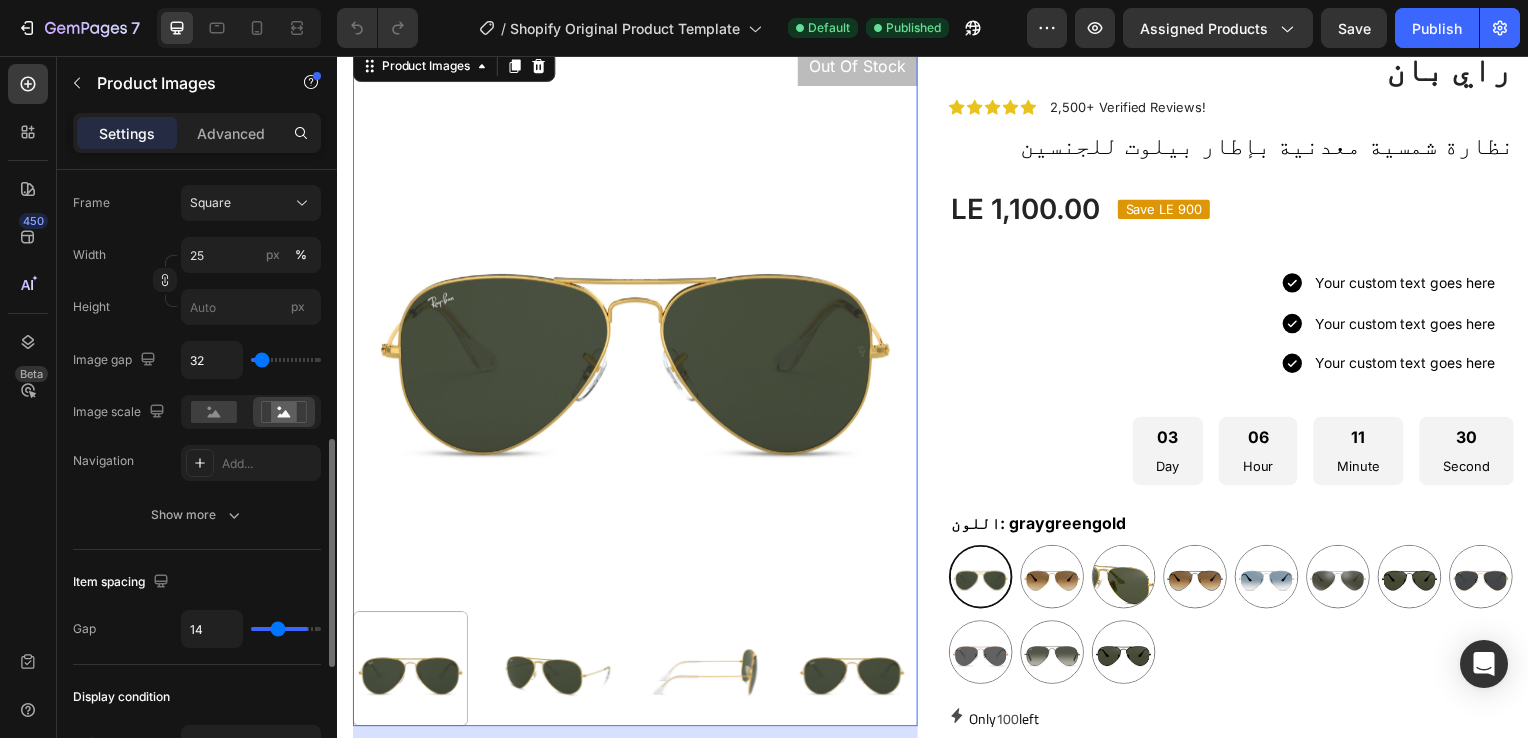 type on "32" 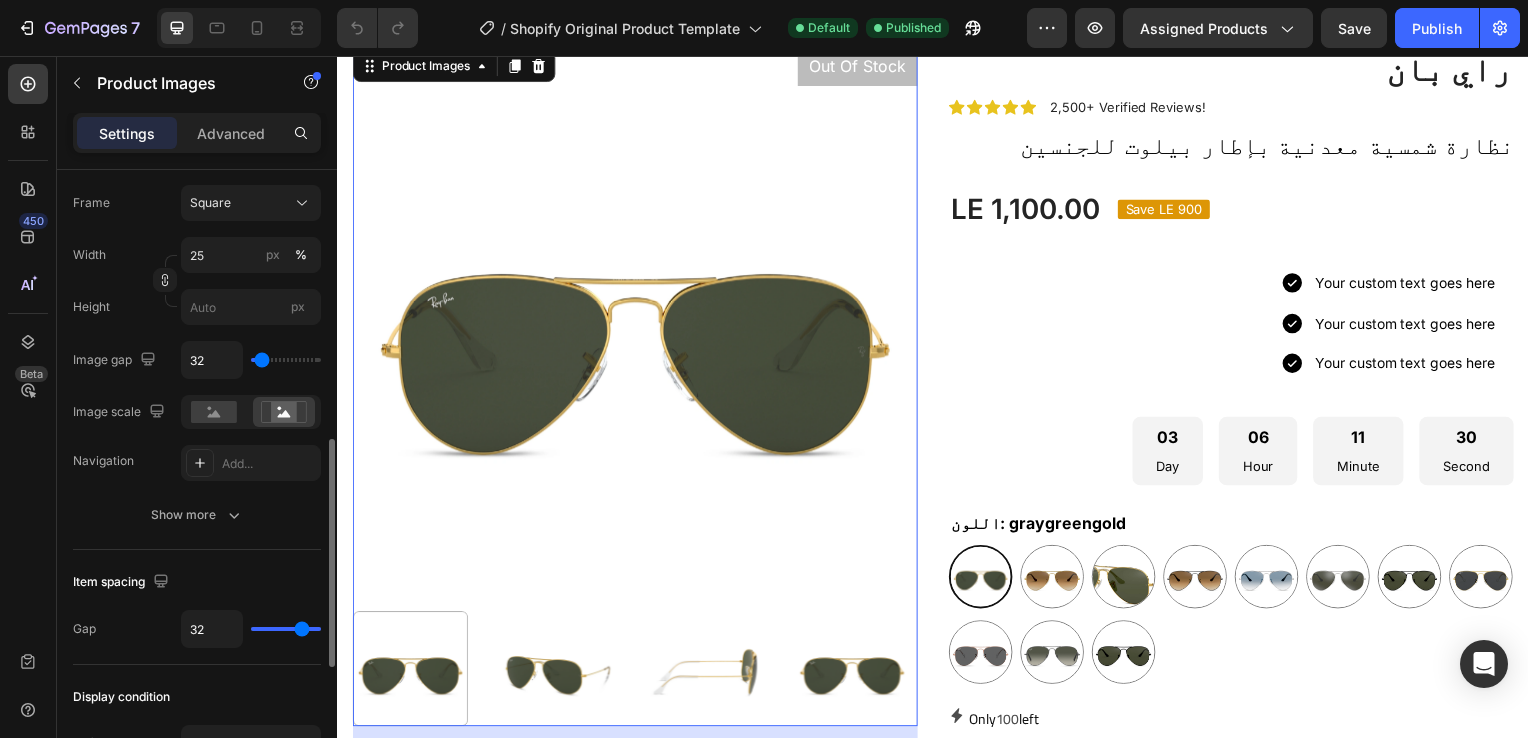 type on "40" 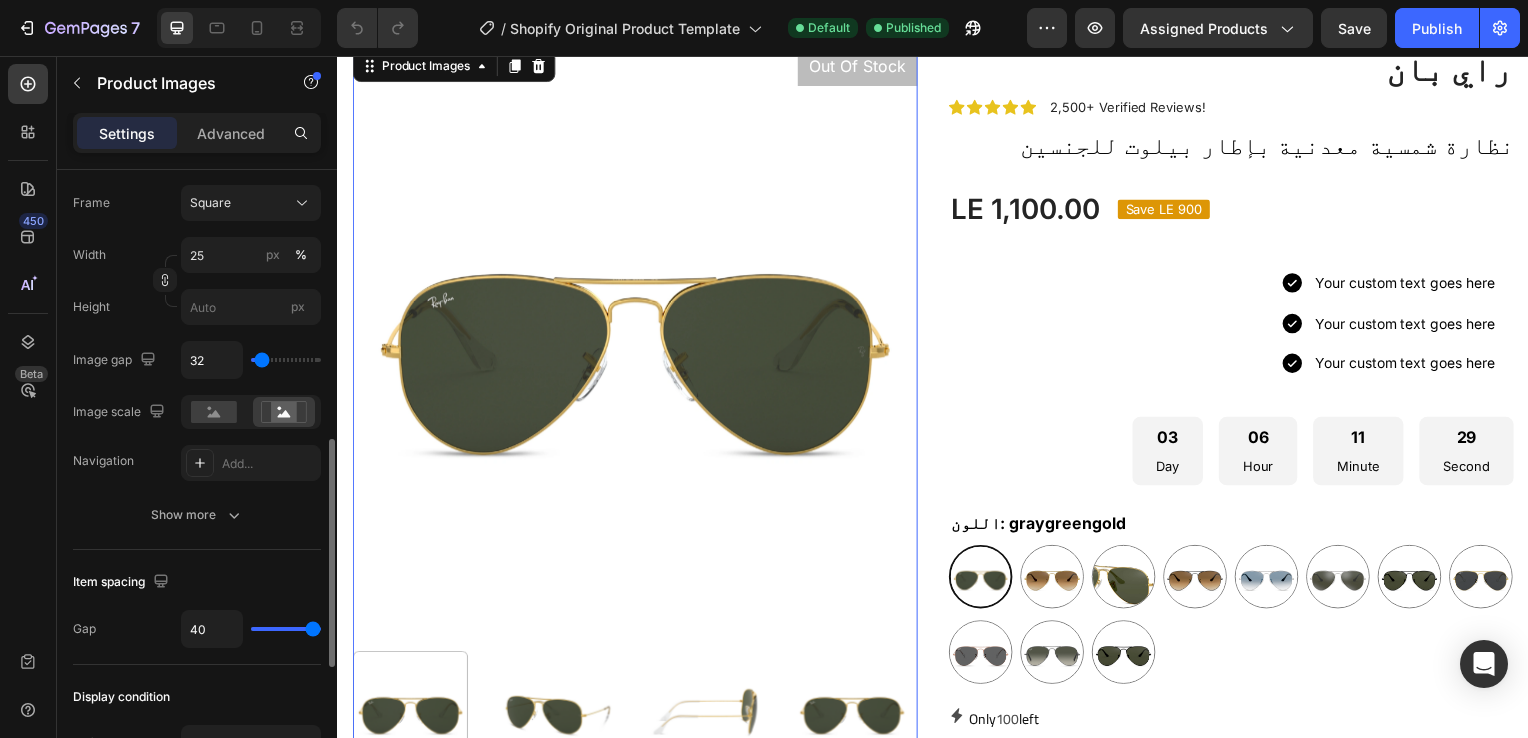 type on "0" 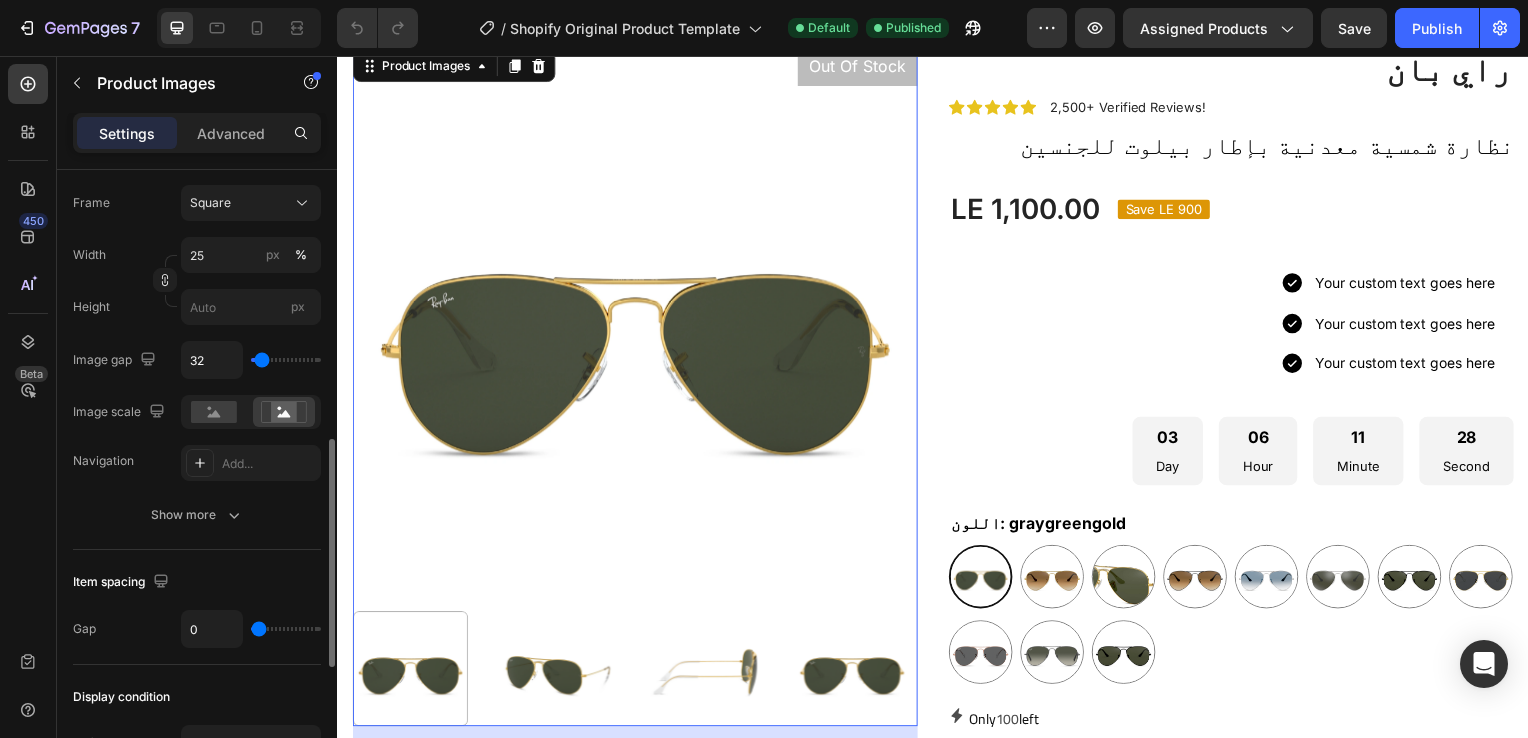 drag, startPoint x: 259, startPoint y: 622, endPoint x: 171, endPoint y: 657, distance: 94.7048 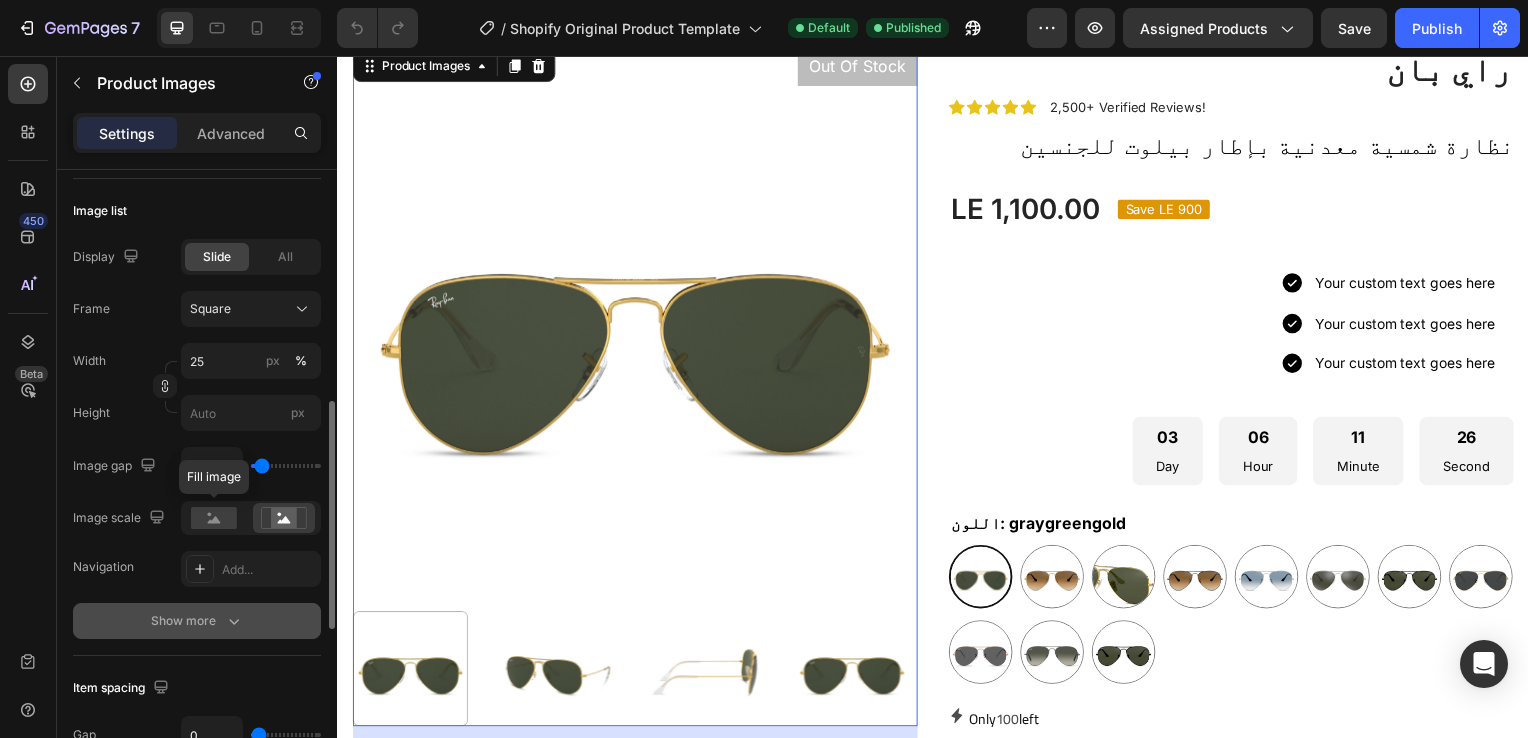 scroll, scrollTop: 631, scrollLeft: 0, axis: vertical 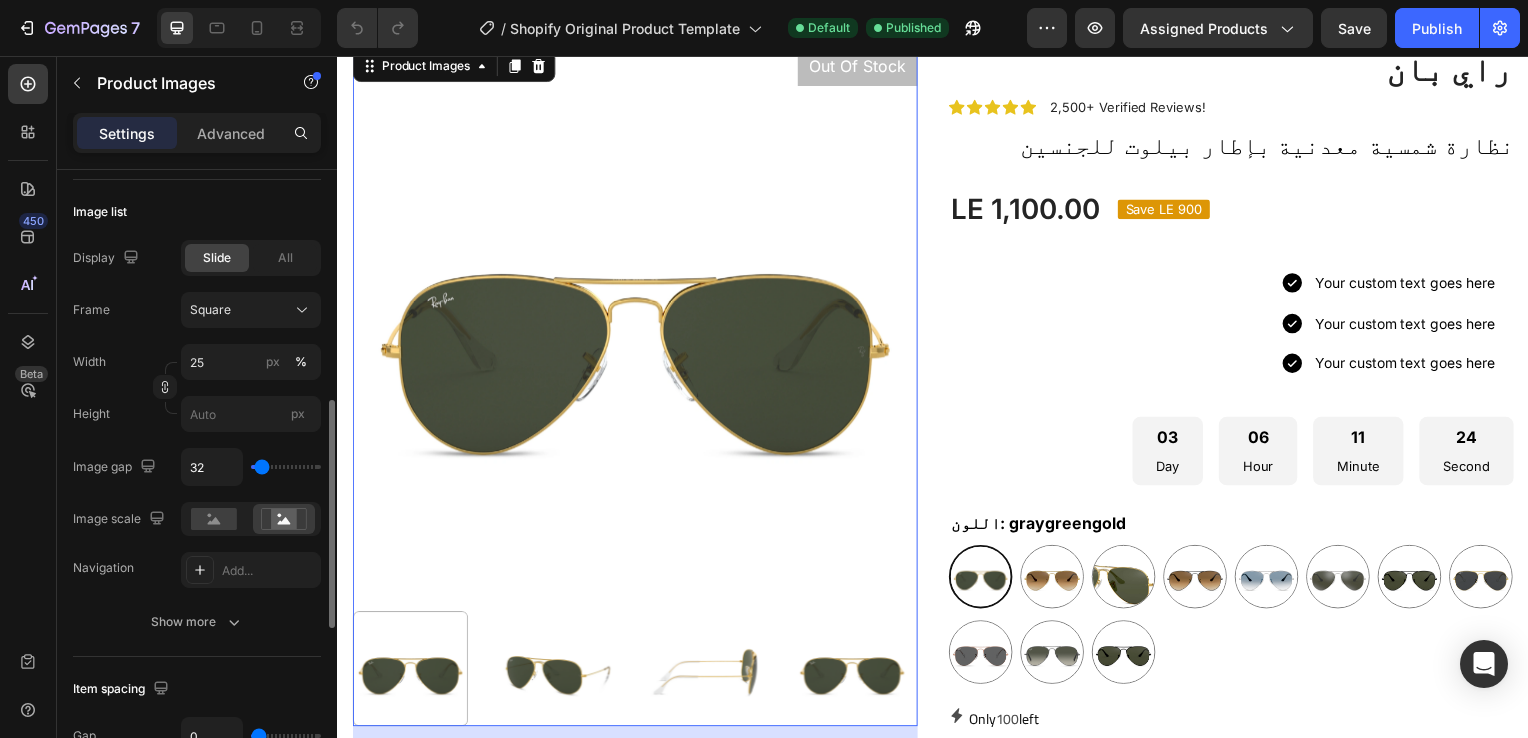 type on "500" 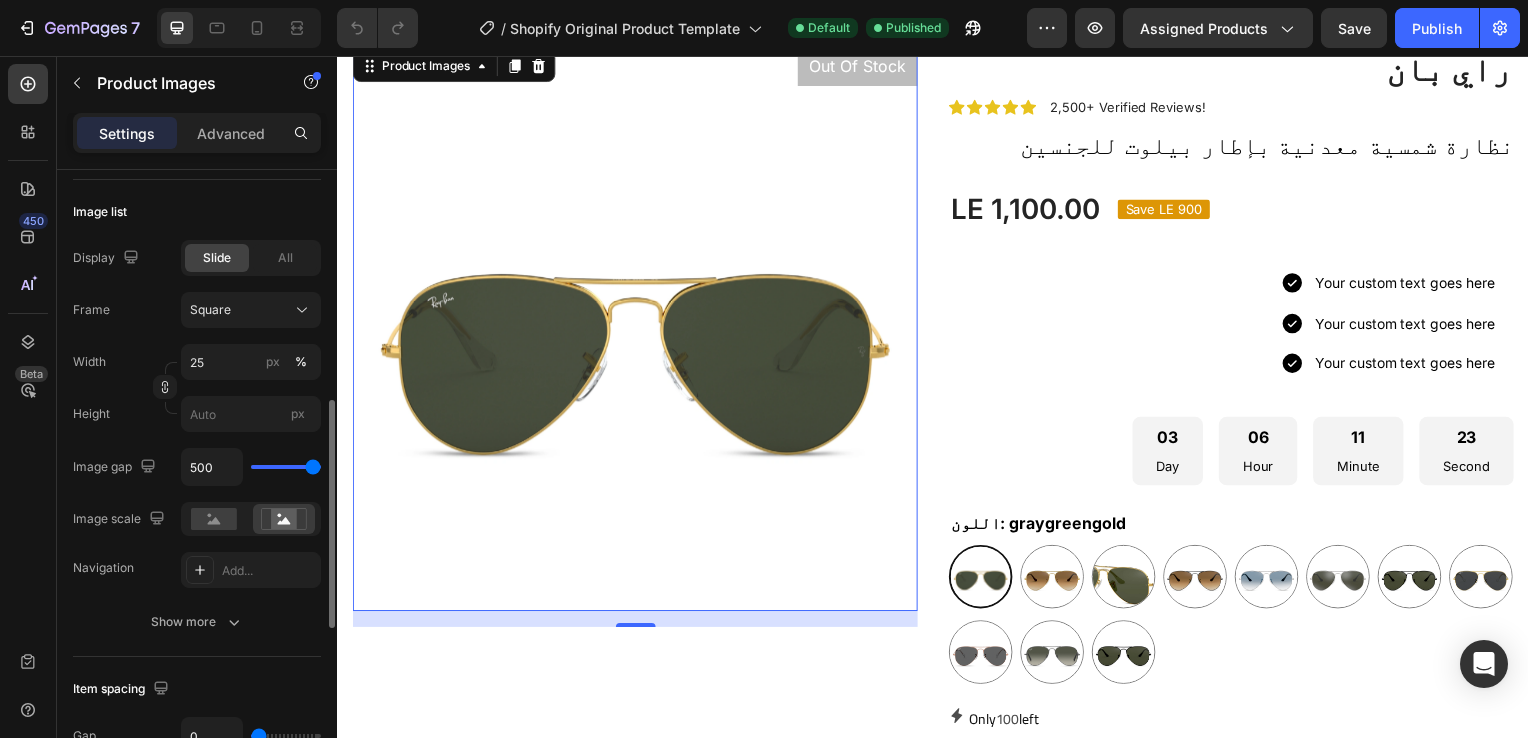 type on "0" 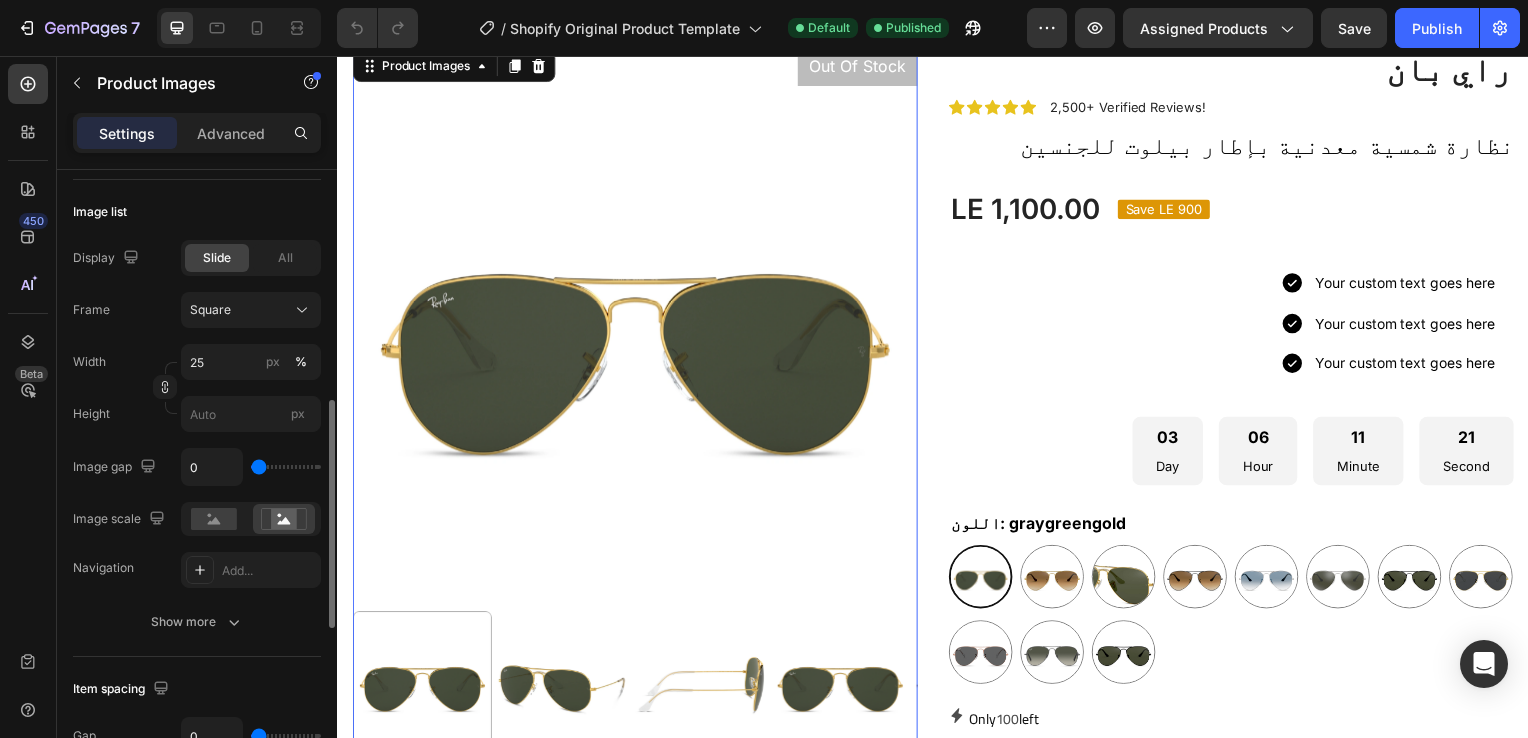 drag, startPoint x: 262, startPoint y: 464, endPoint x: 160, endPoint y: 488, distance: 104.78549 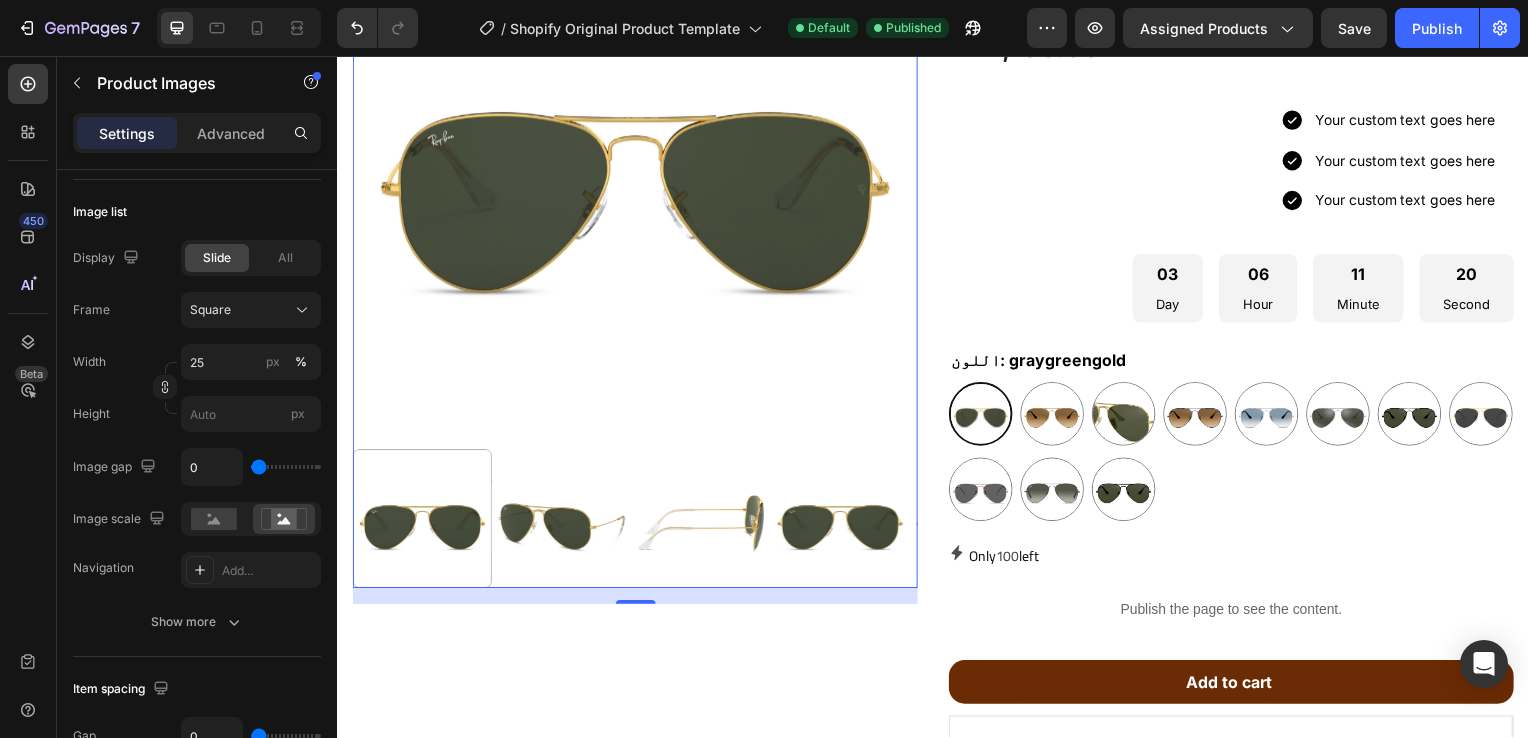 scroll, scrollTop: 400, scrollLeft: 0, axis: vertical 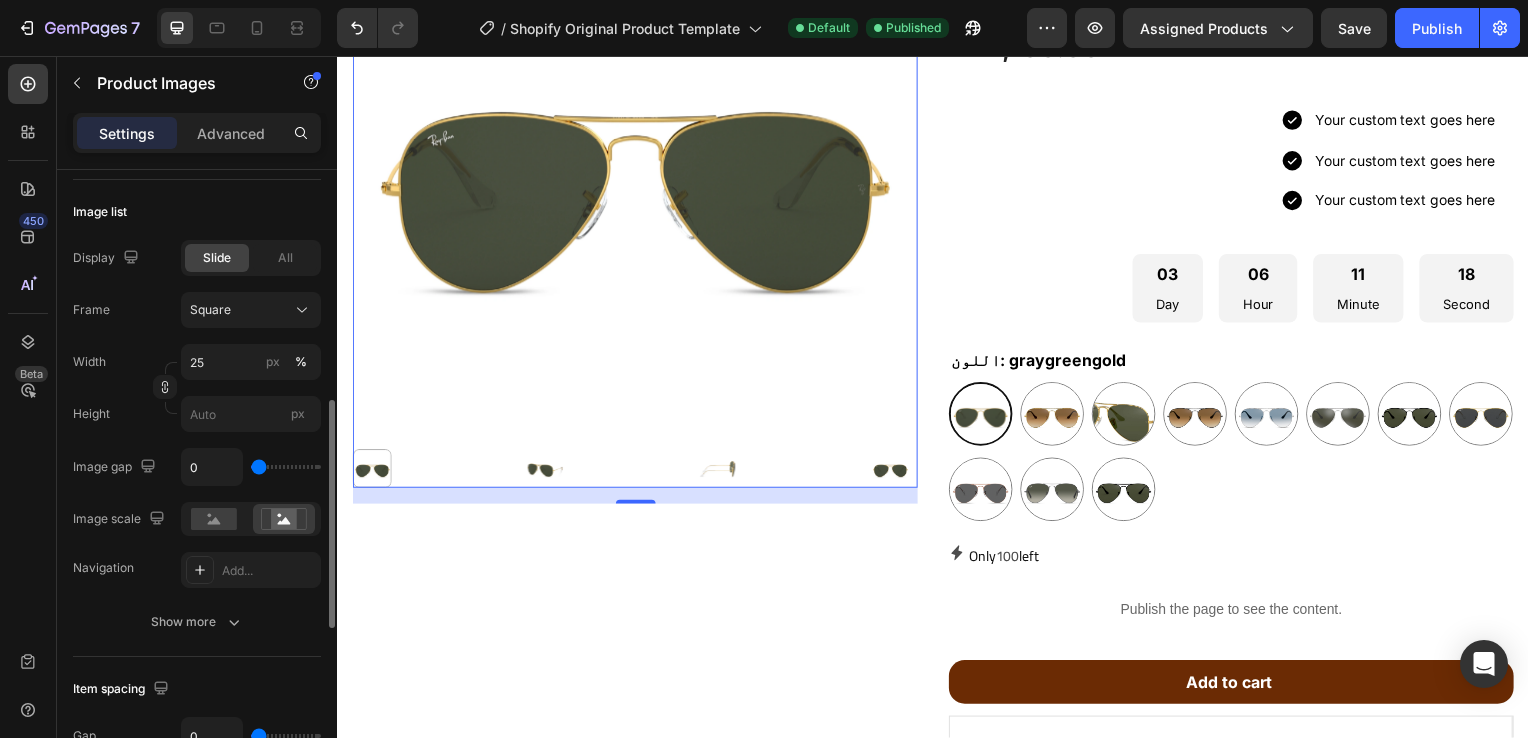 type on "135" 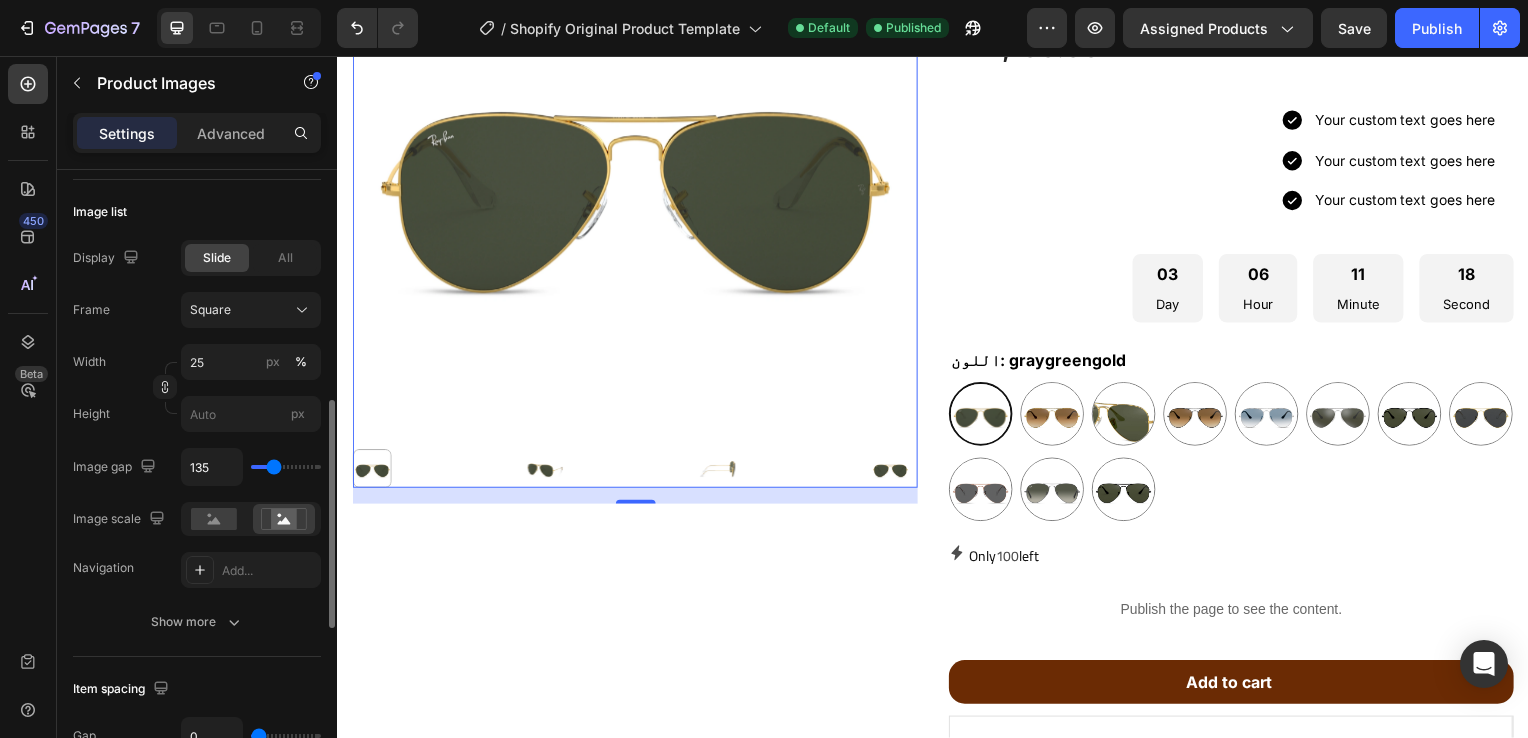 type on "135" 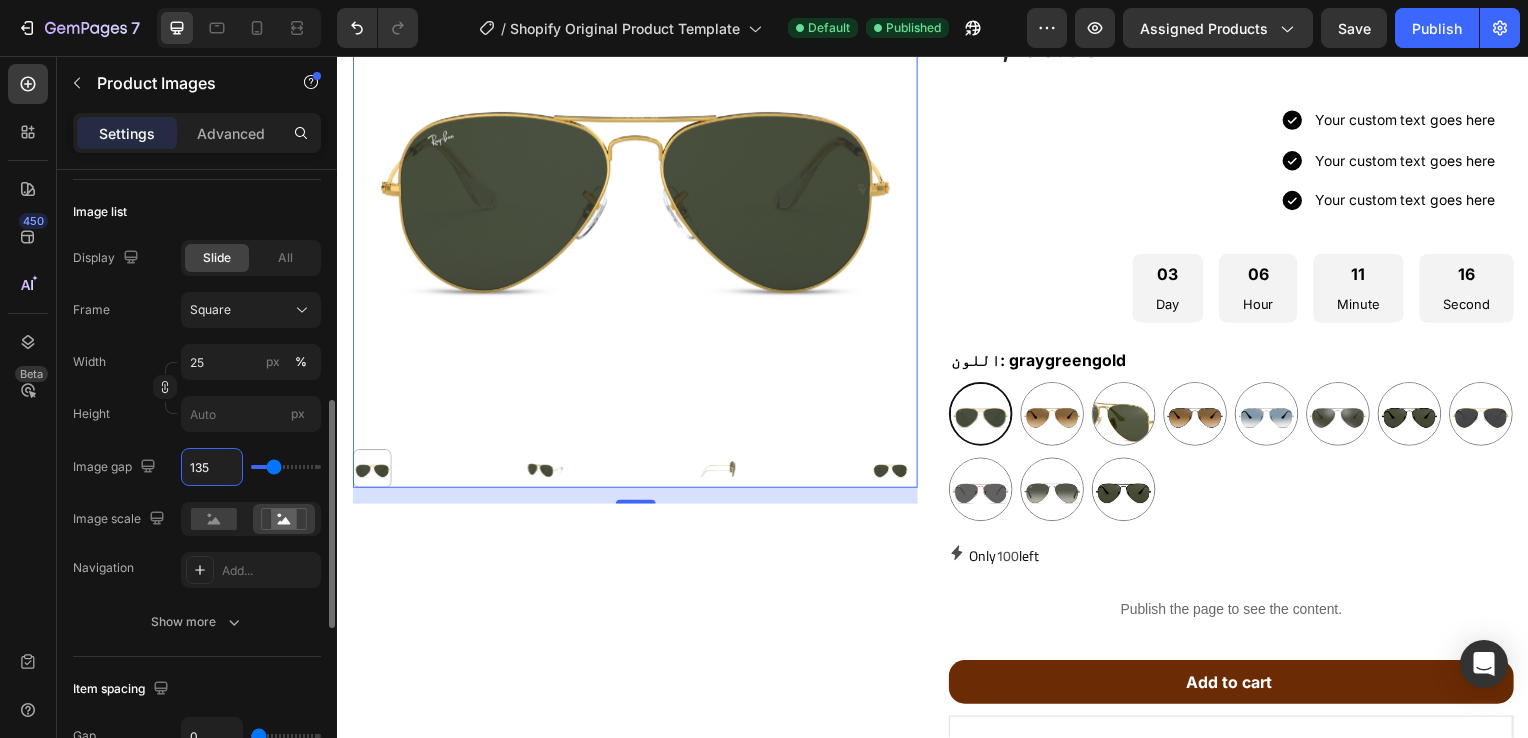 click on "135" at bounding box center (212, 467) 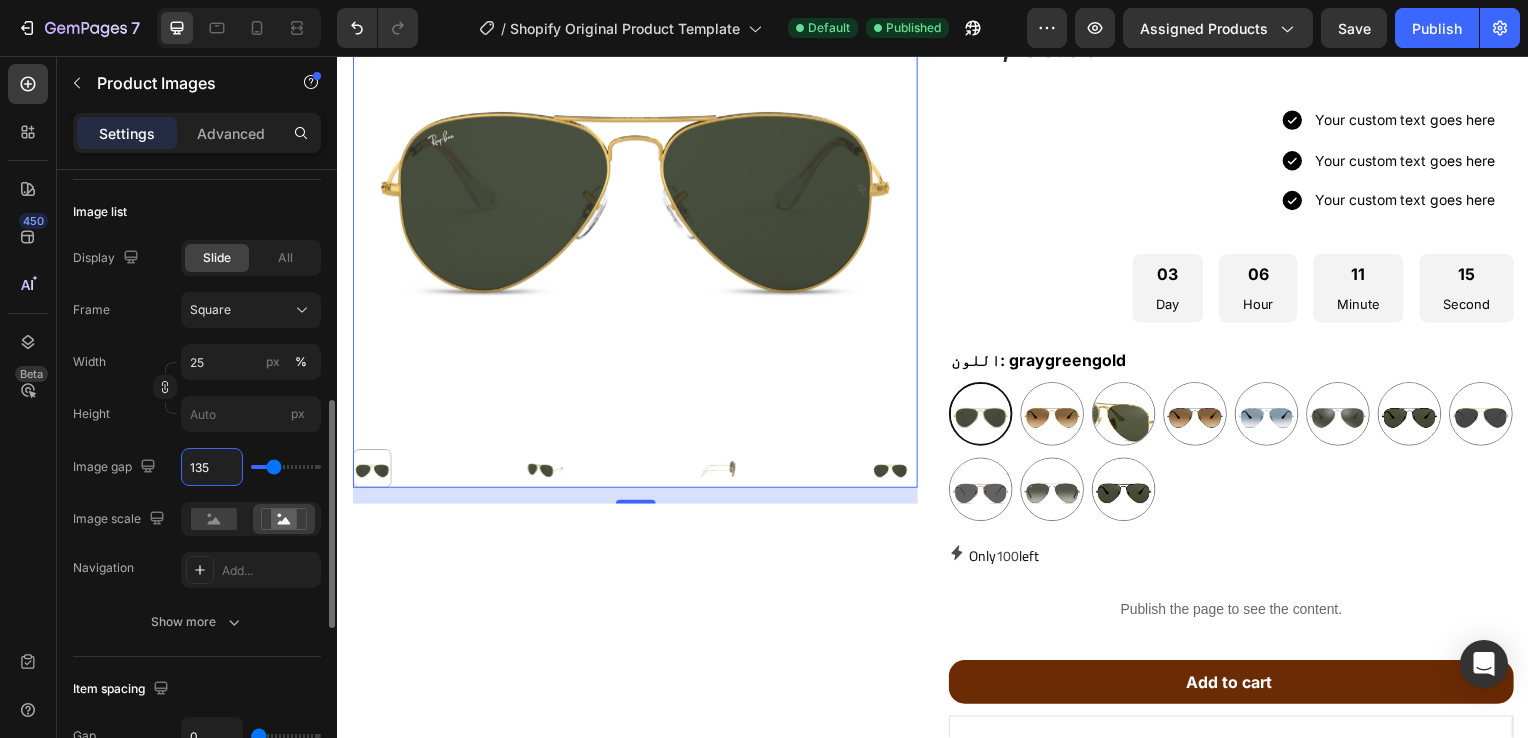 click on "135" at bounding box center [212, 467] 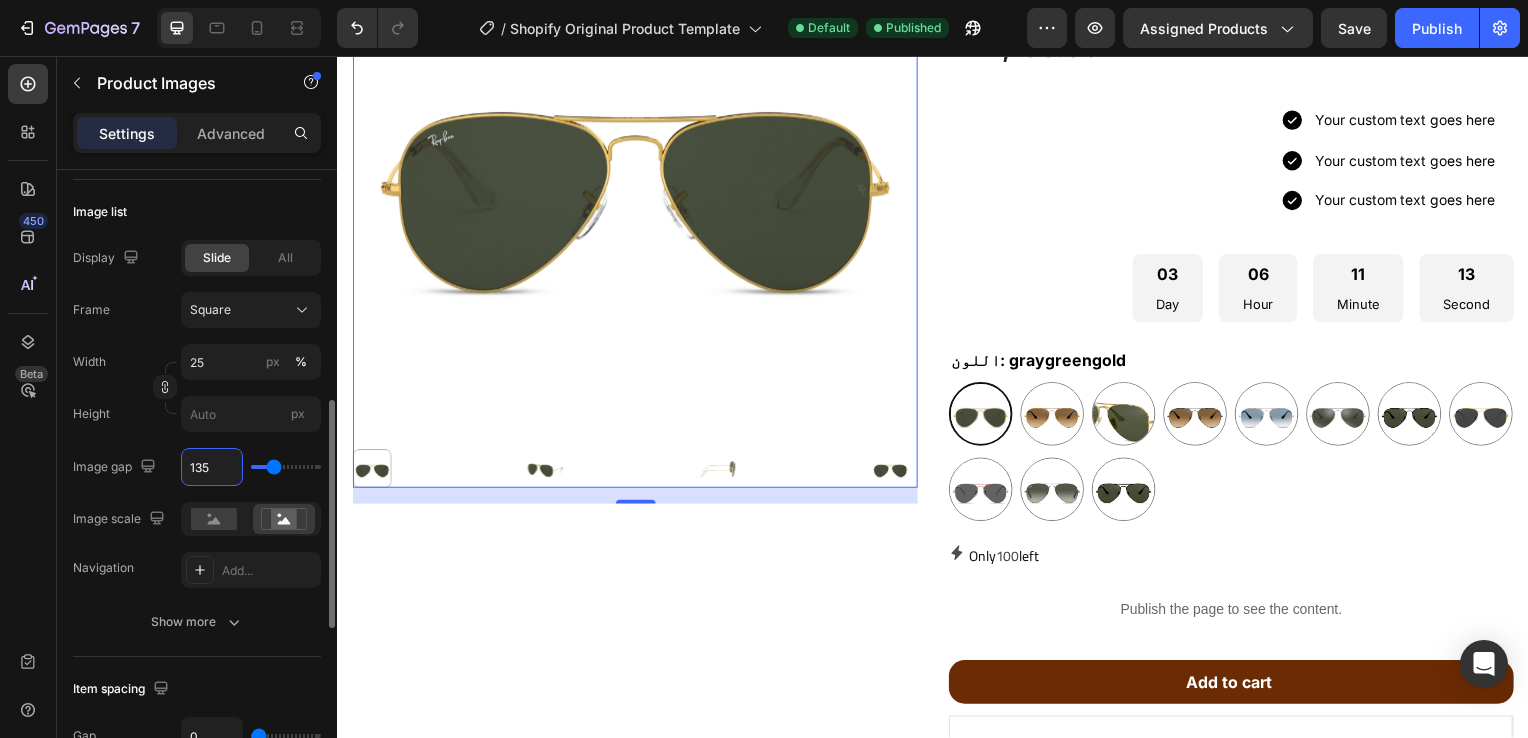 type on "1" 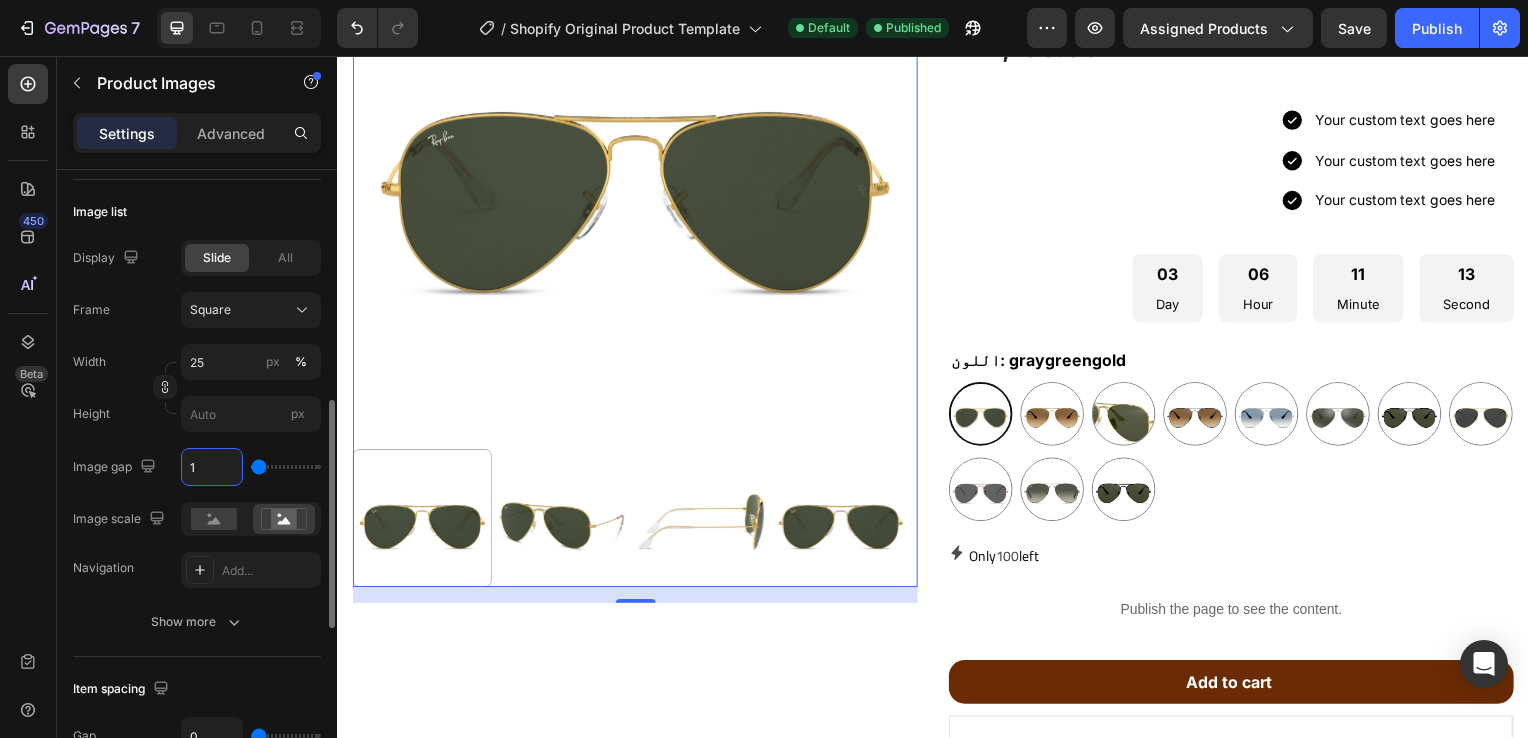 type on "16" 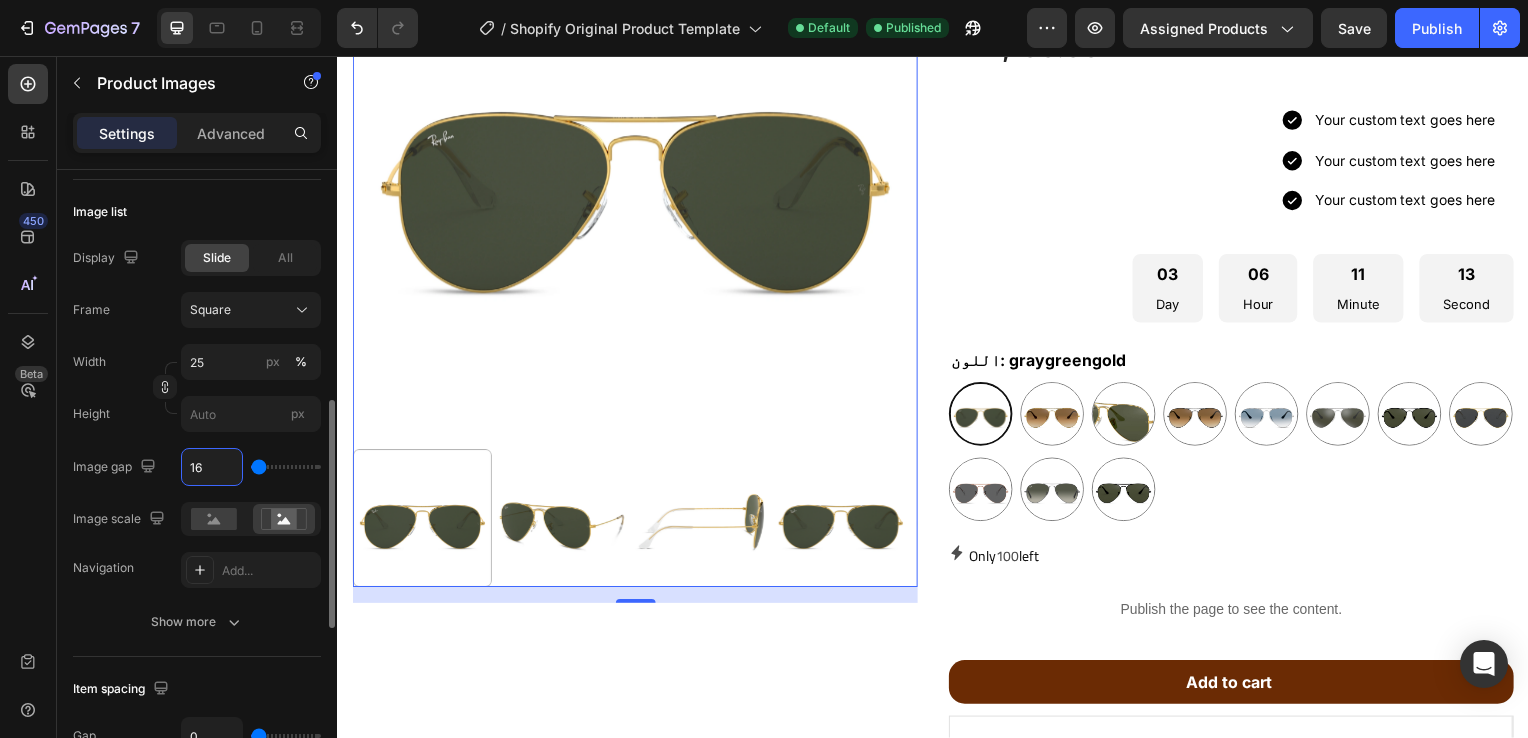 type on "16" 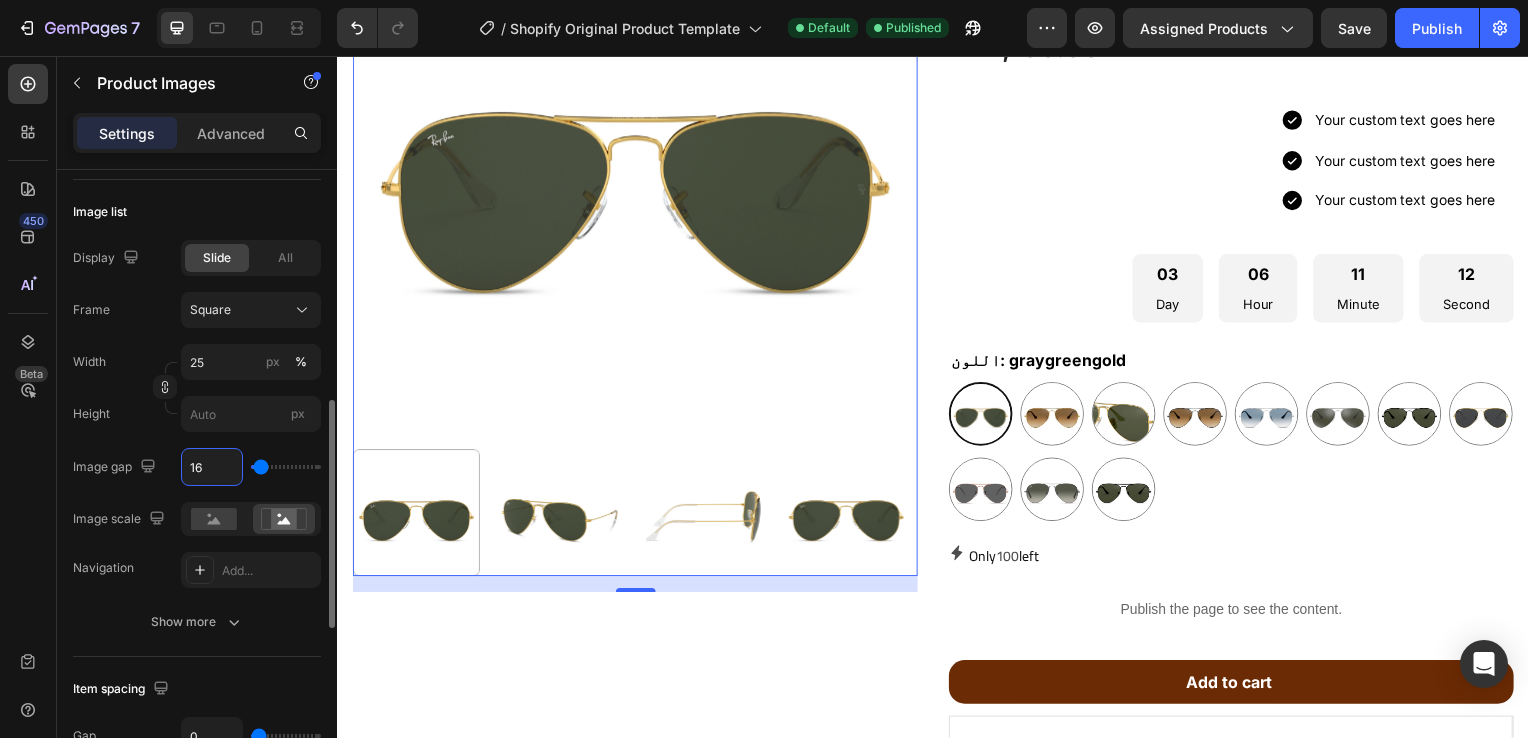 type on "16" 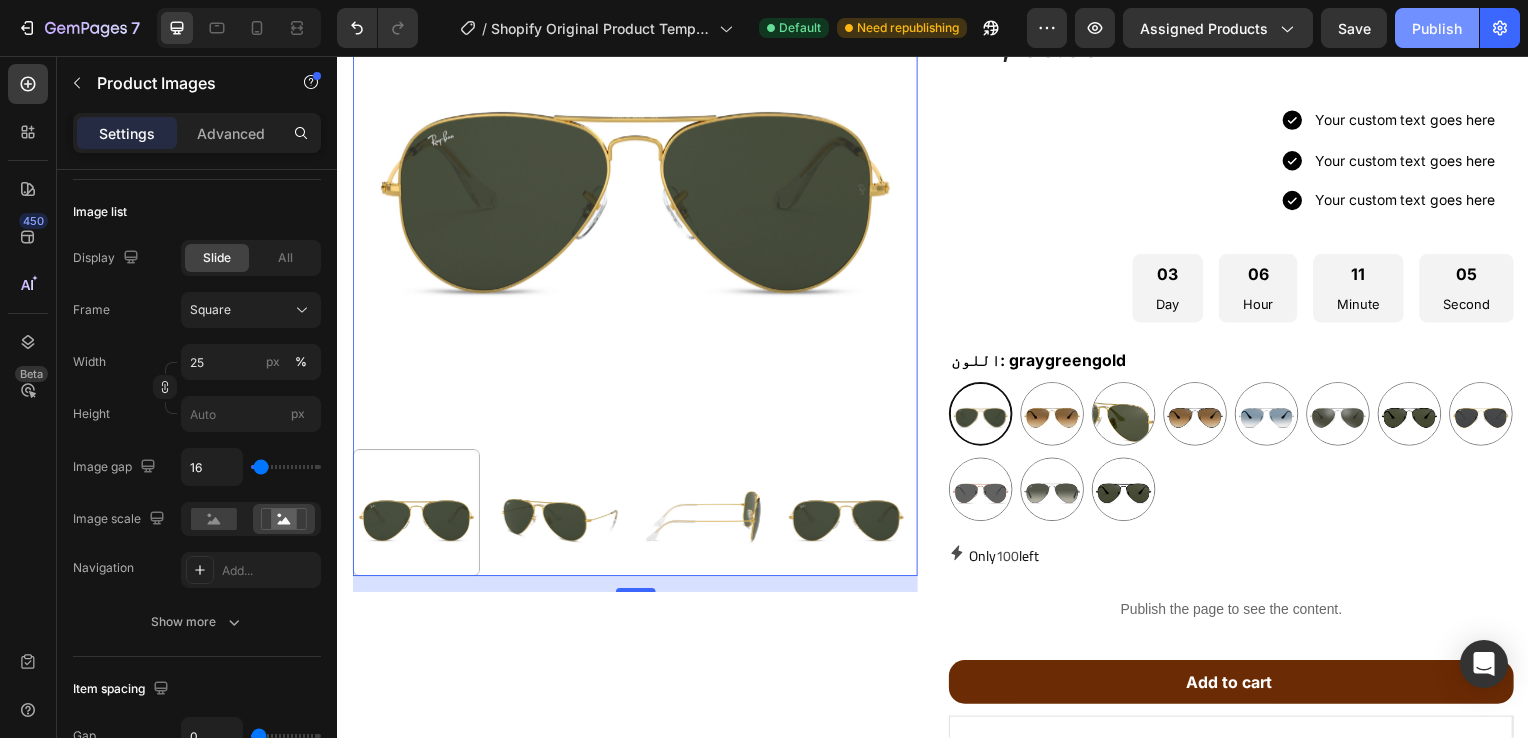 click on "Publish" 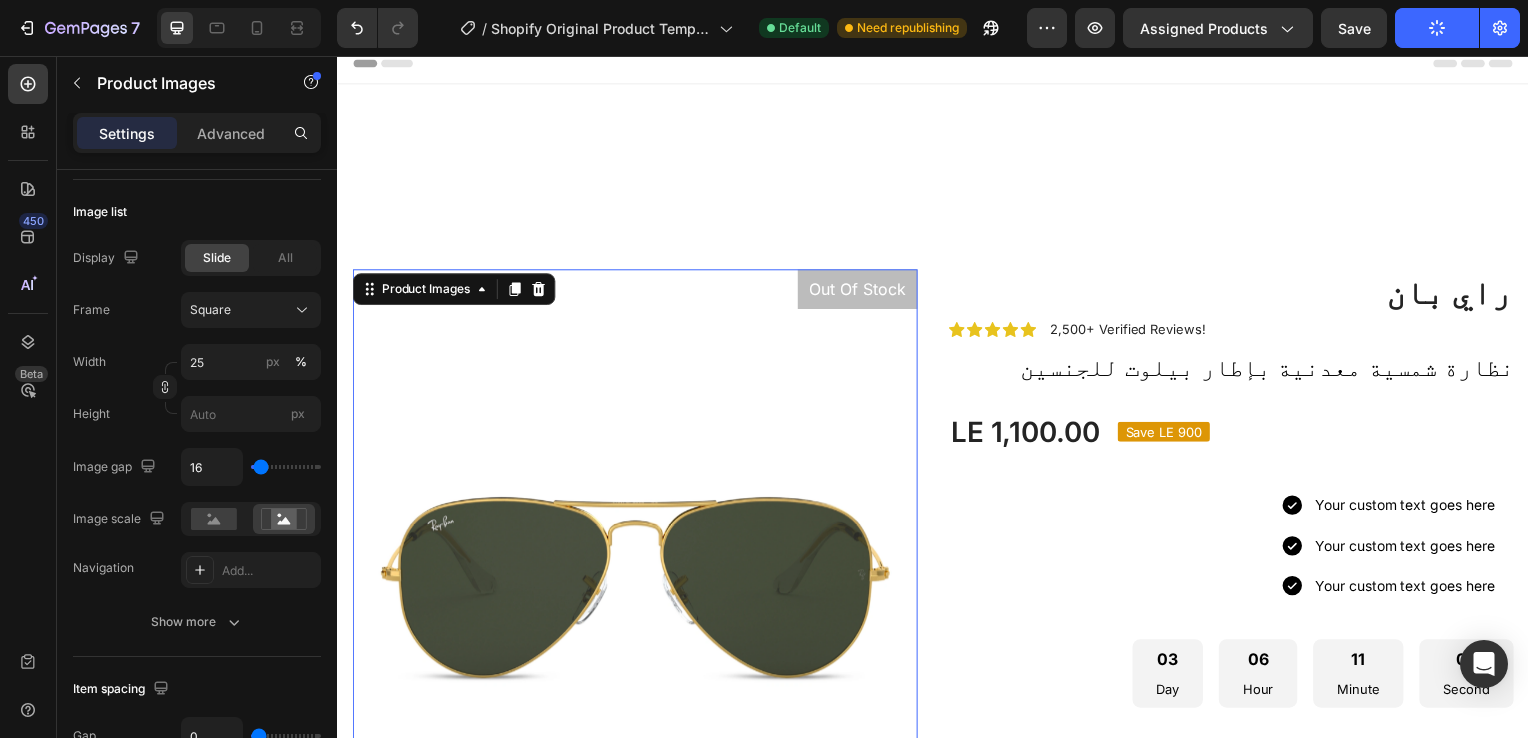 scroll, scrollTop: 8, scrollLeft: 0, axis: vertical 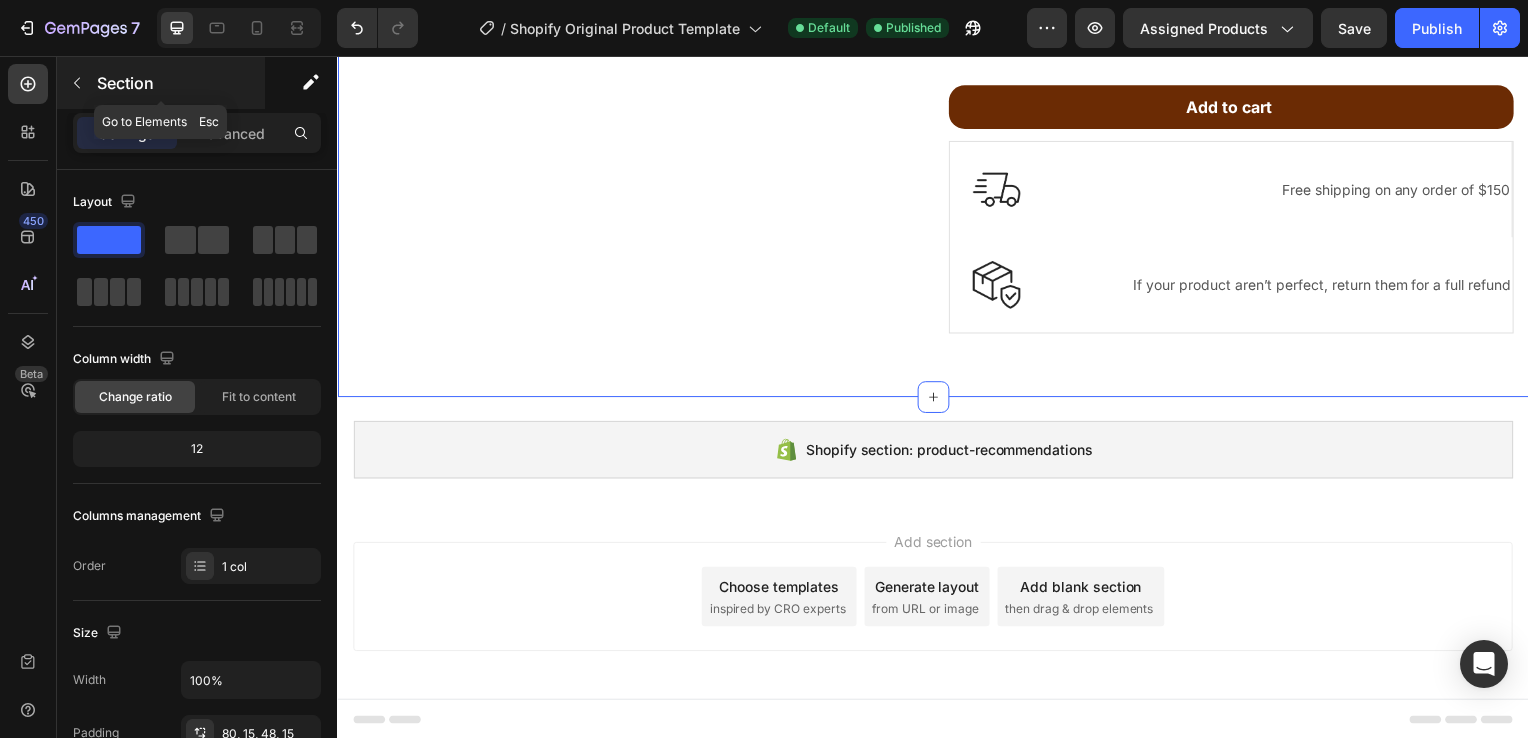 click at bounding box center (77, 83) 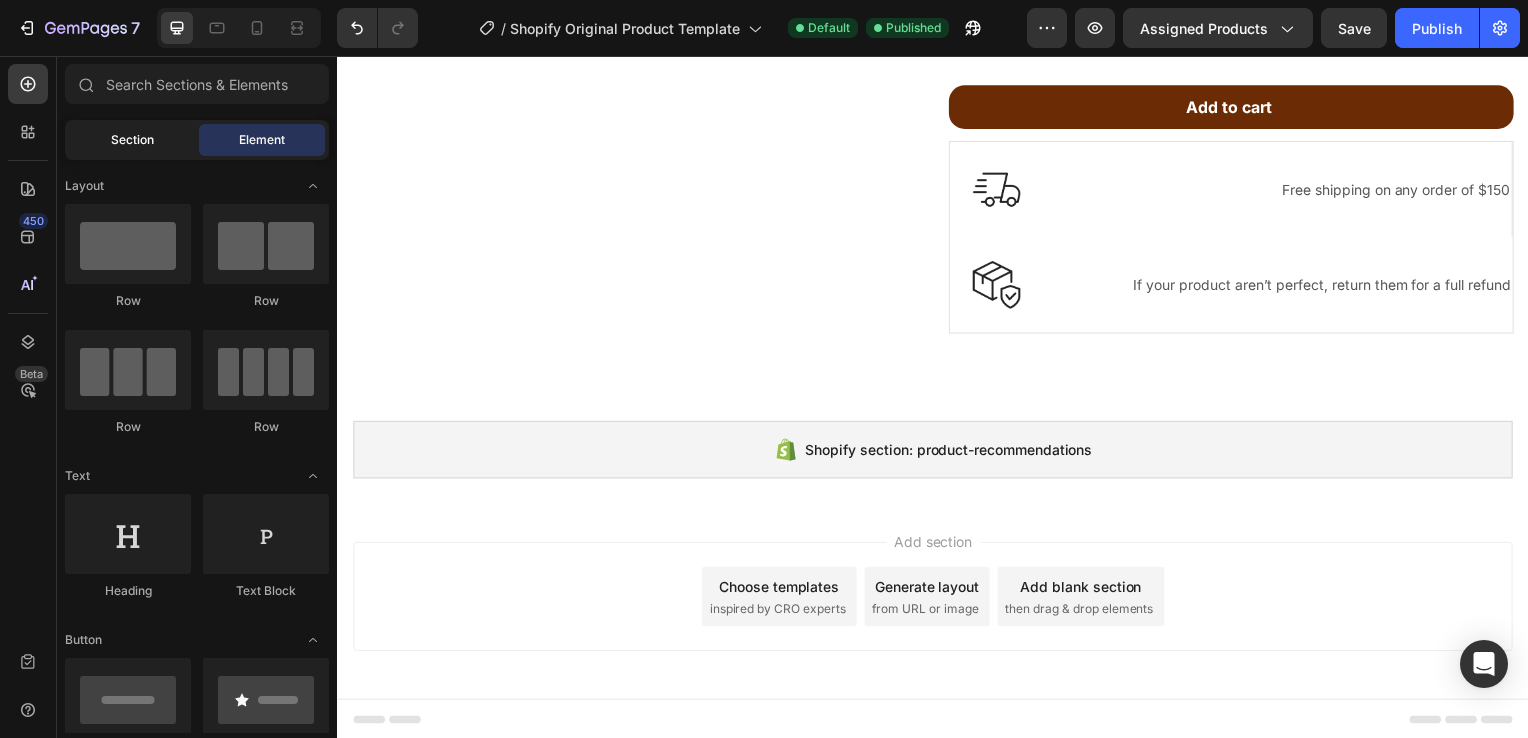 click on "Section" 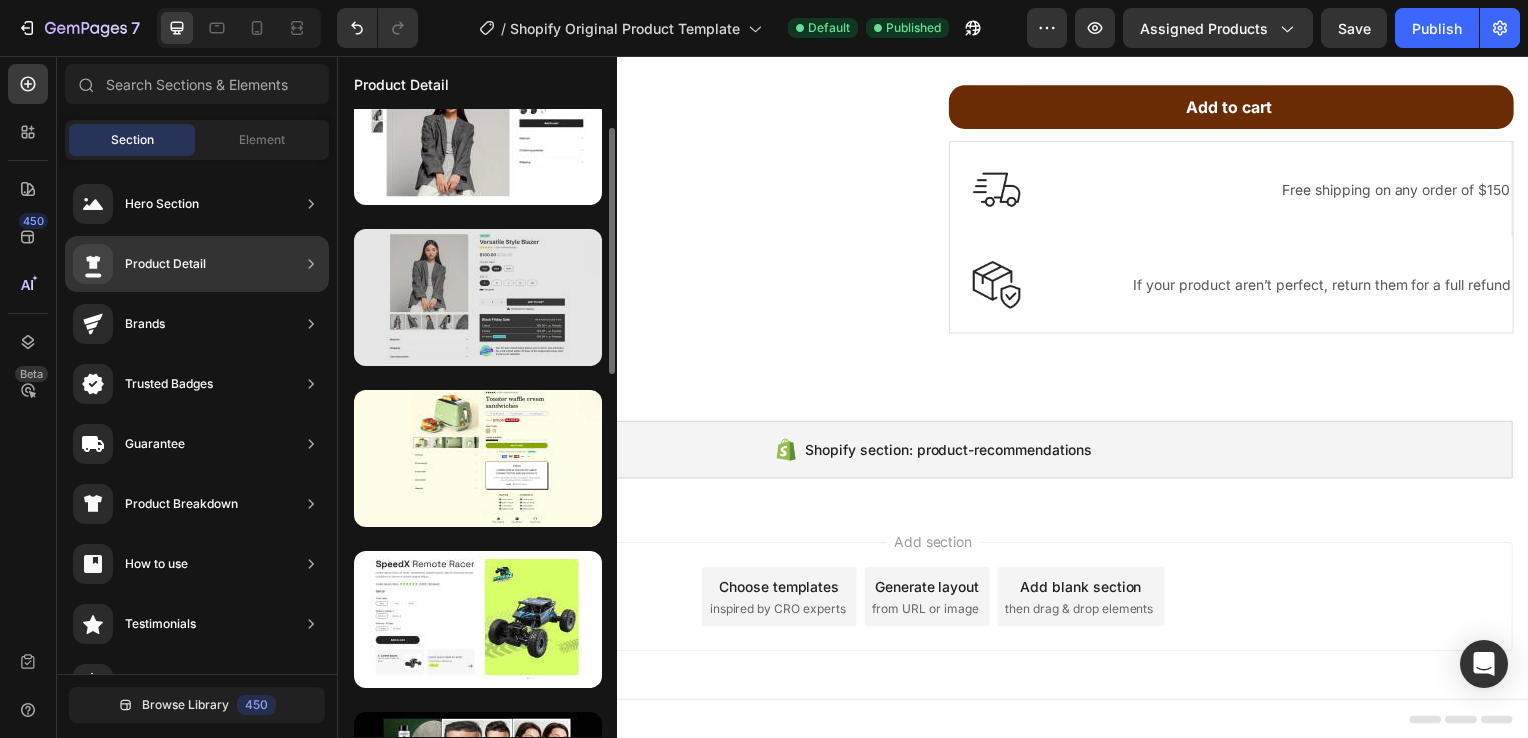 scroll, scrollTop: 48, scrollLeft: 0, axis: vertical 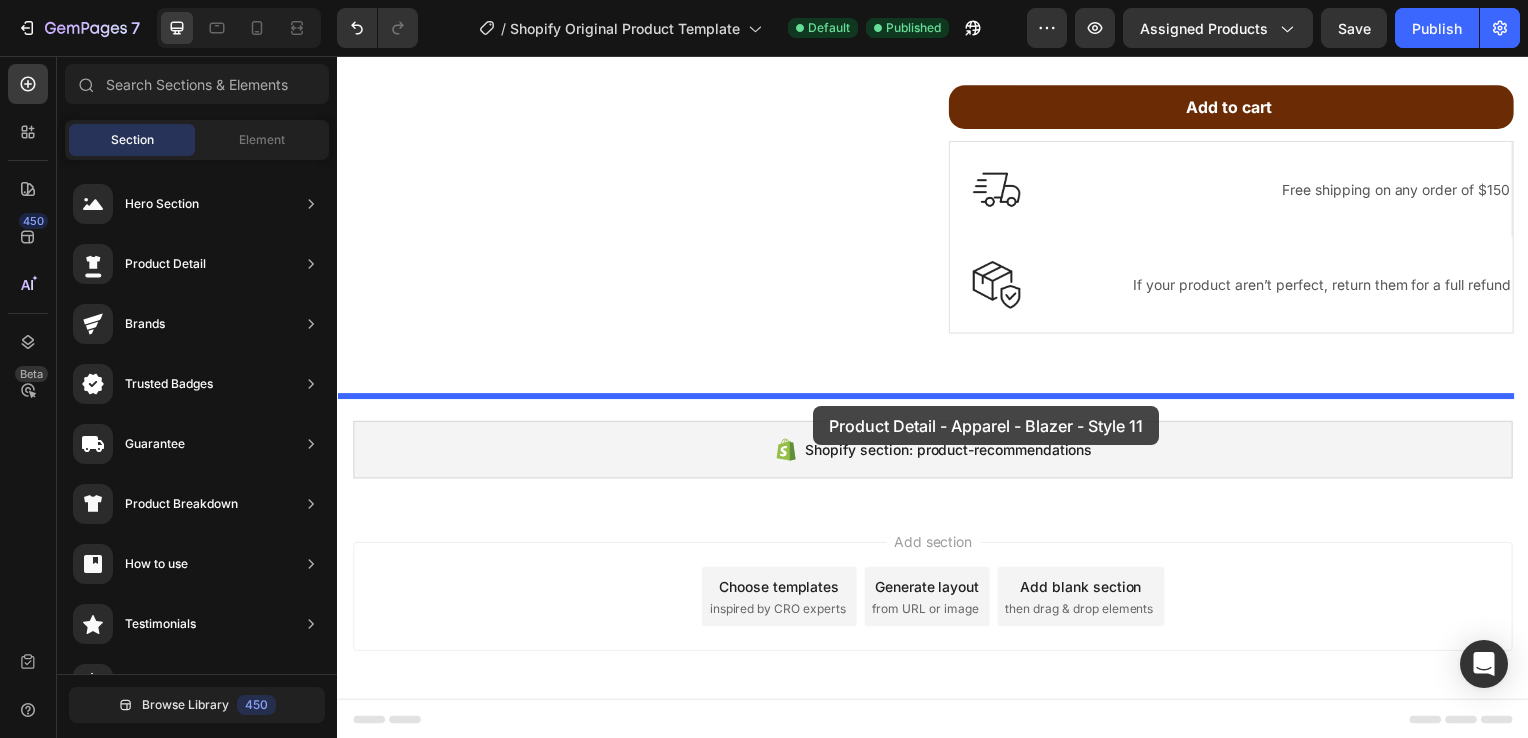 drag, startPoint x: 789, startPoint y: 348, endPoint x: 817, endPoint y: 409, distance: 67.11929 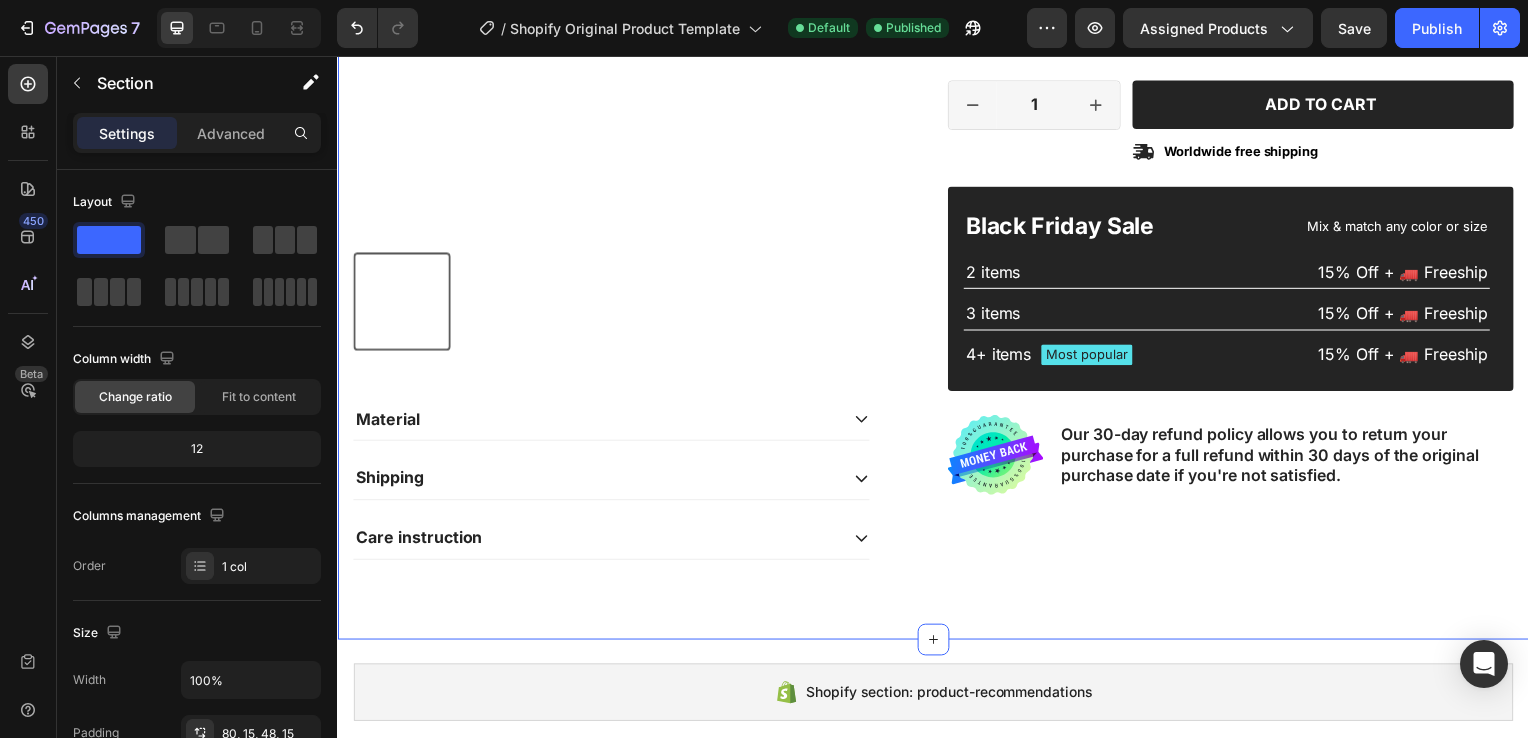 scroll, scrollTop: 1750, scrollLeft: 0, axis: vertical 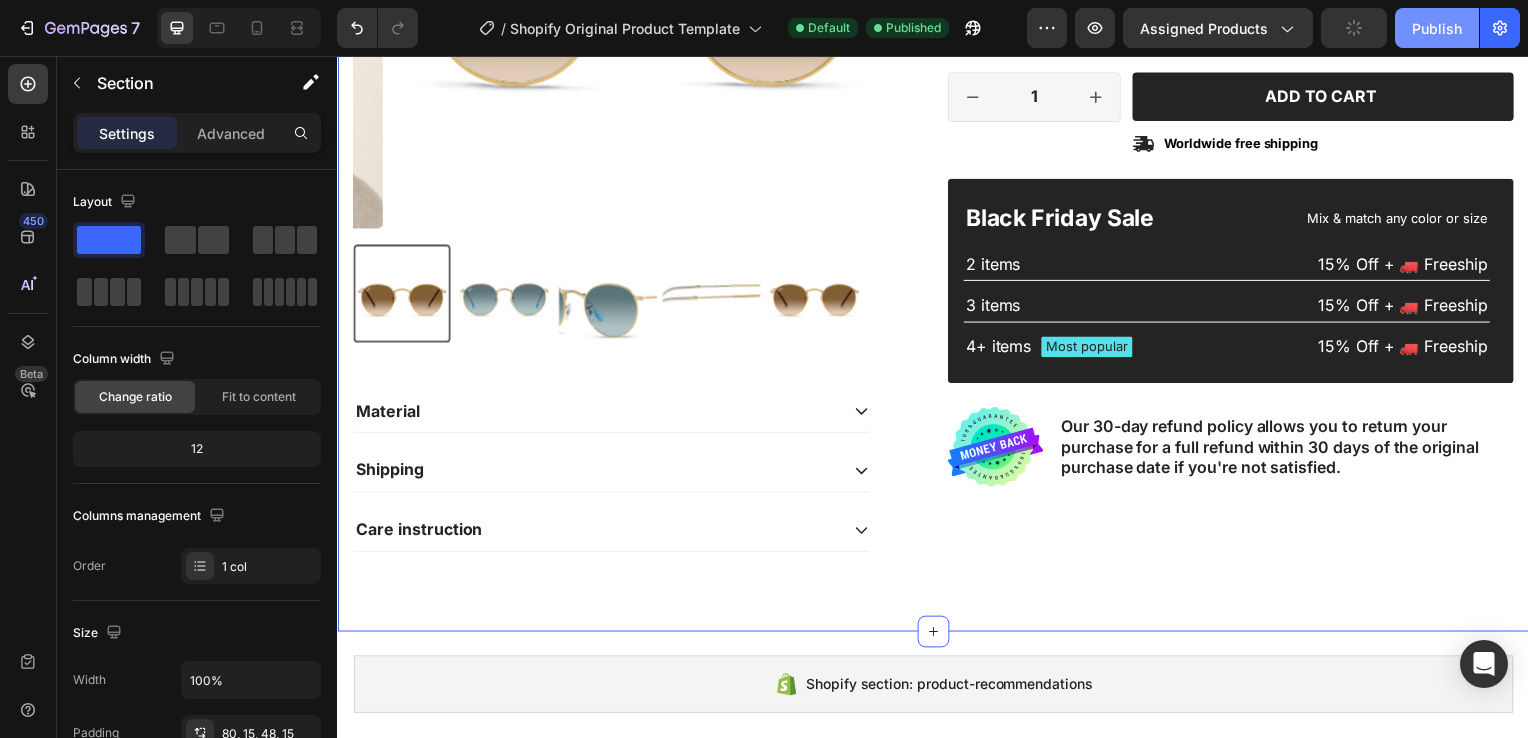 click on "Publish" at bounding box center (1437, 28) 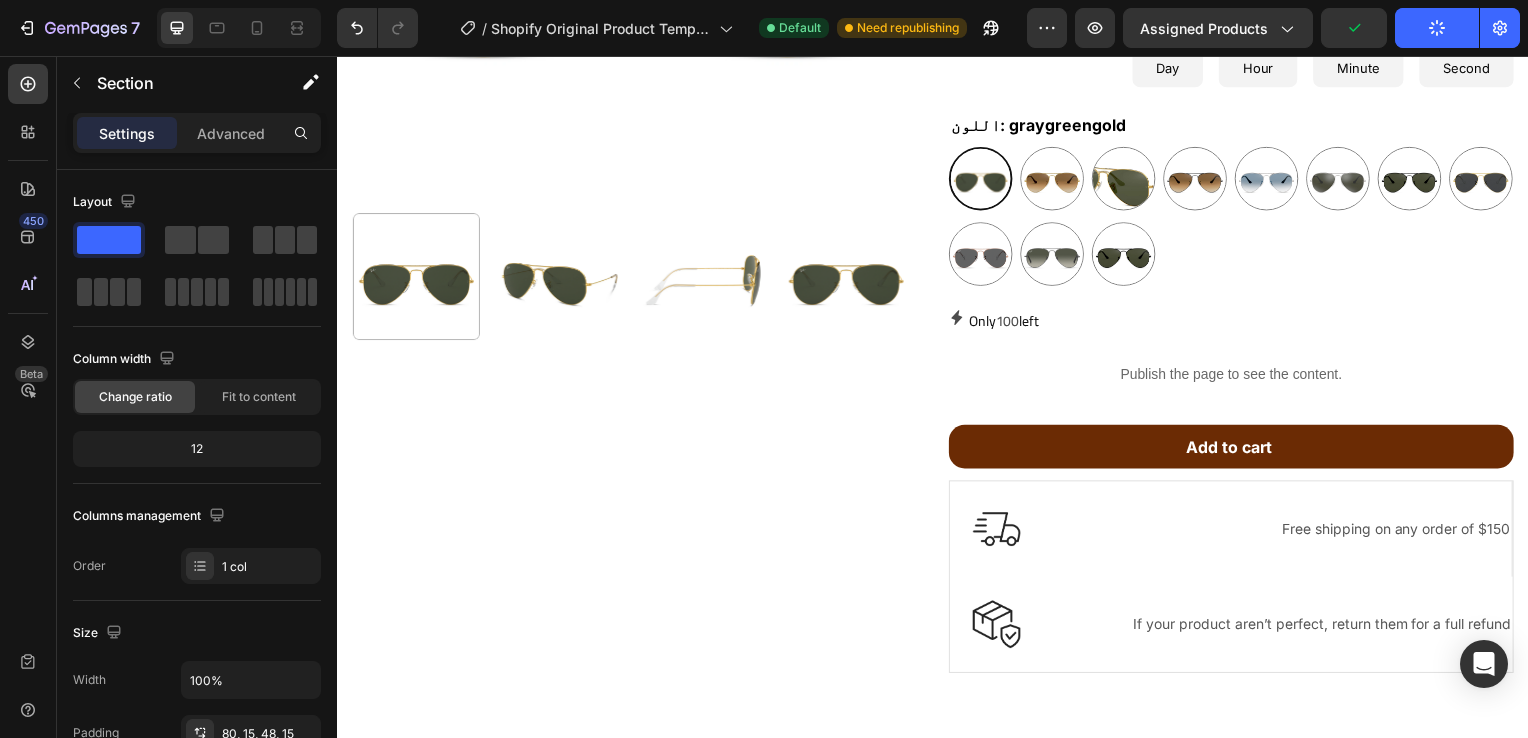 scroll, scrollTop: 638, scrollLeft: 0, axis: vertical 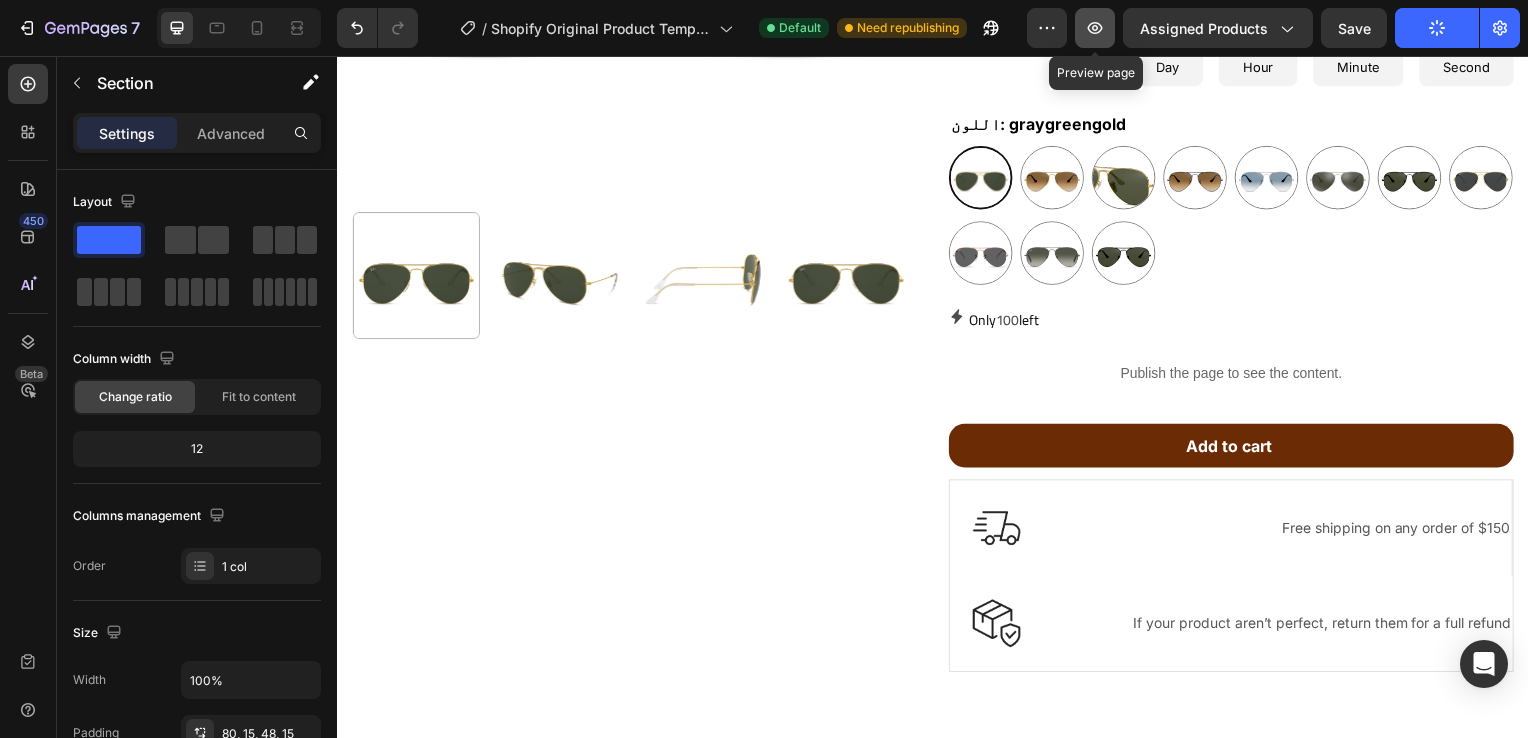 click 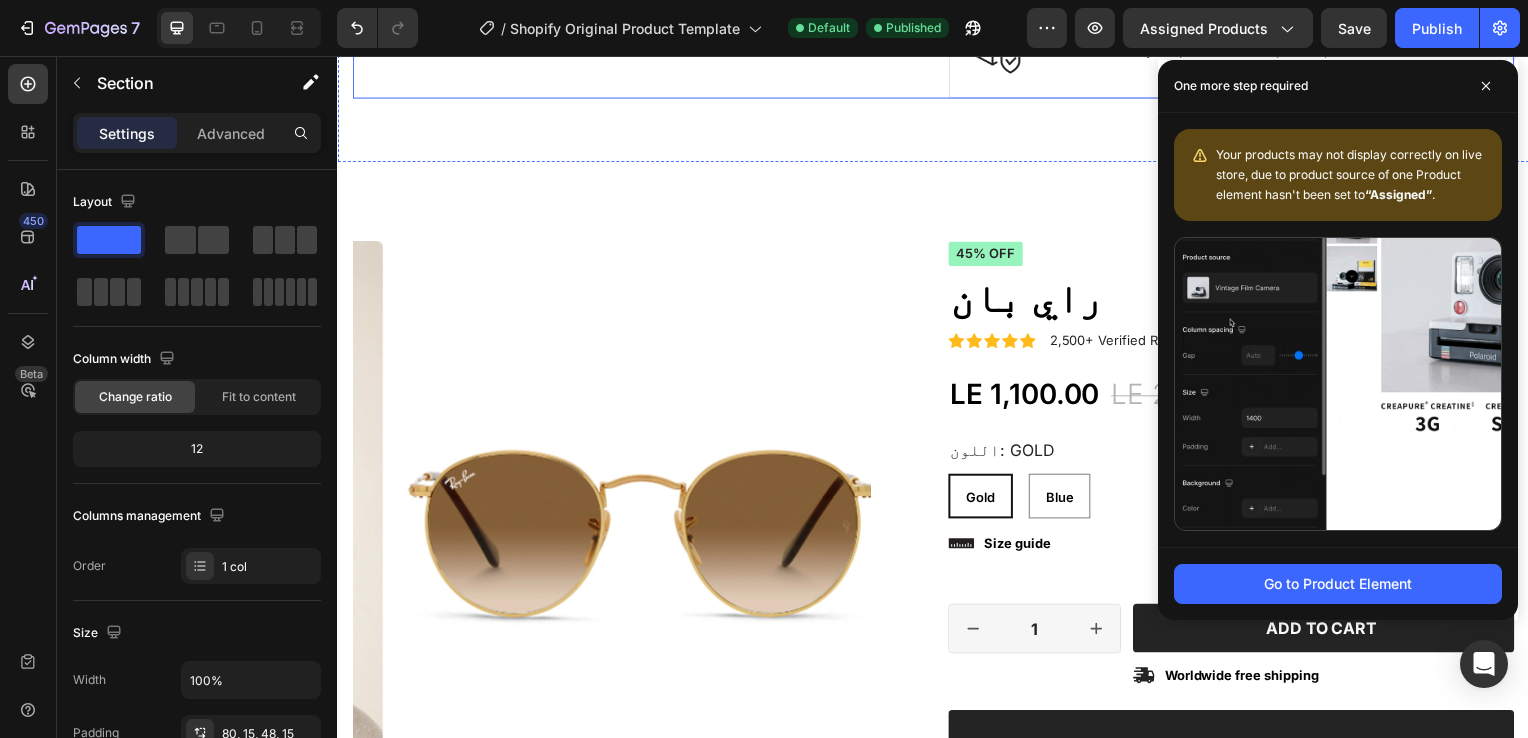 scroll, scrollTop: 1221, scrollLeft: 0, axis: vertical 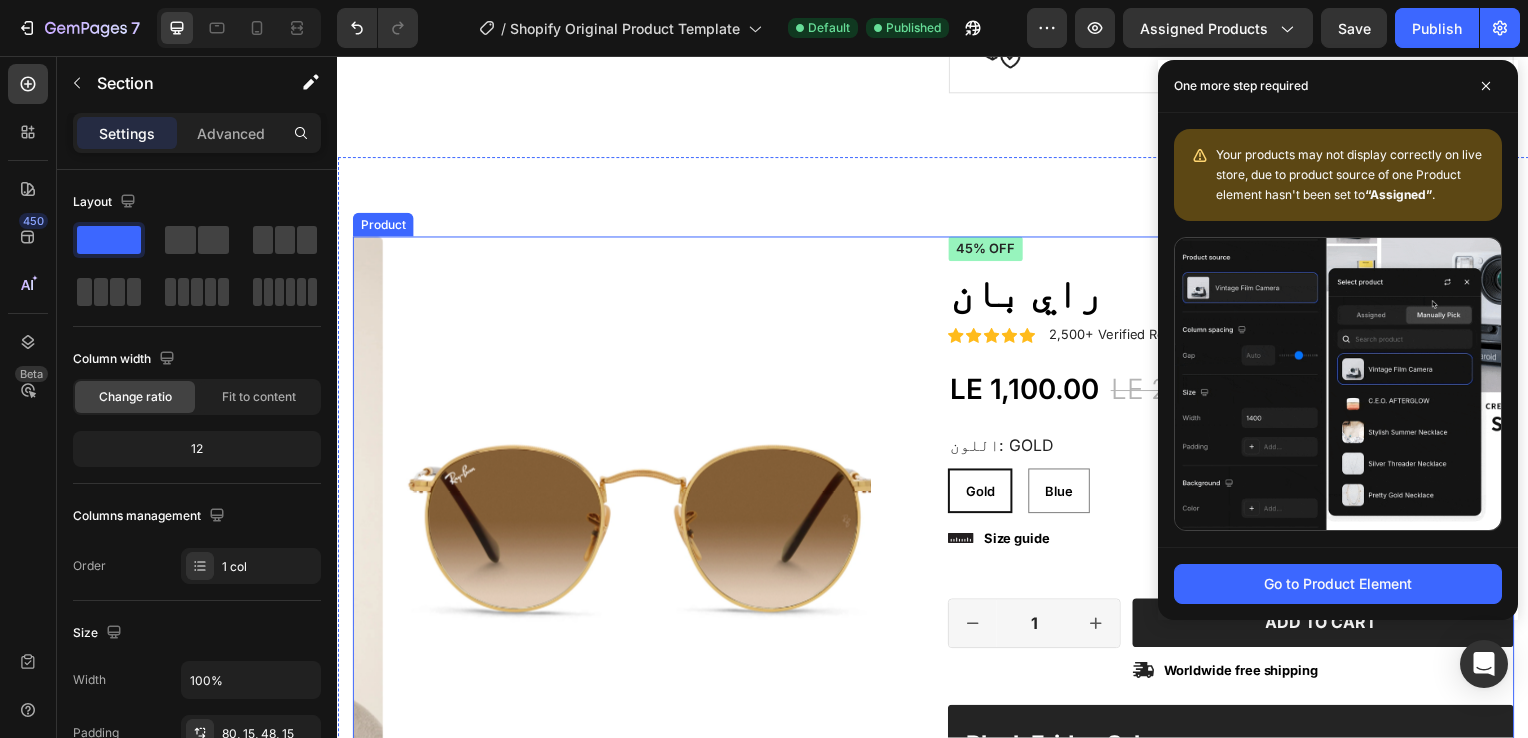 radio on "false" 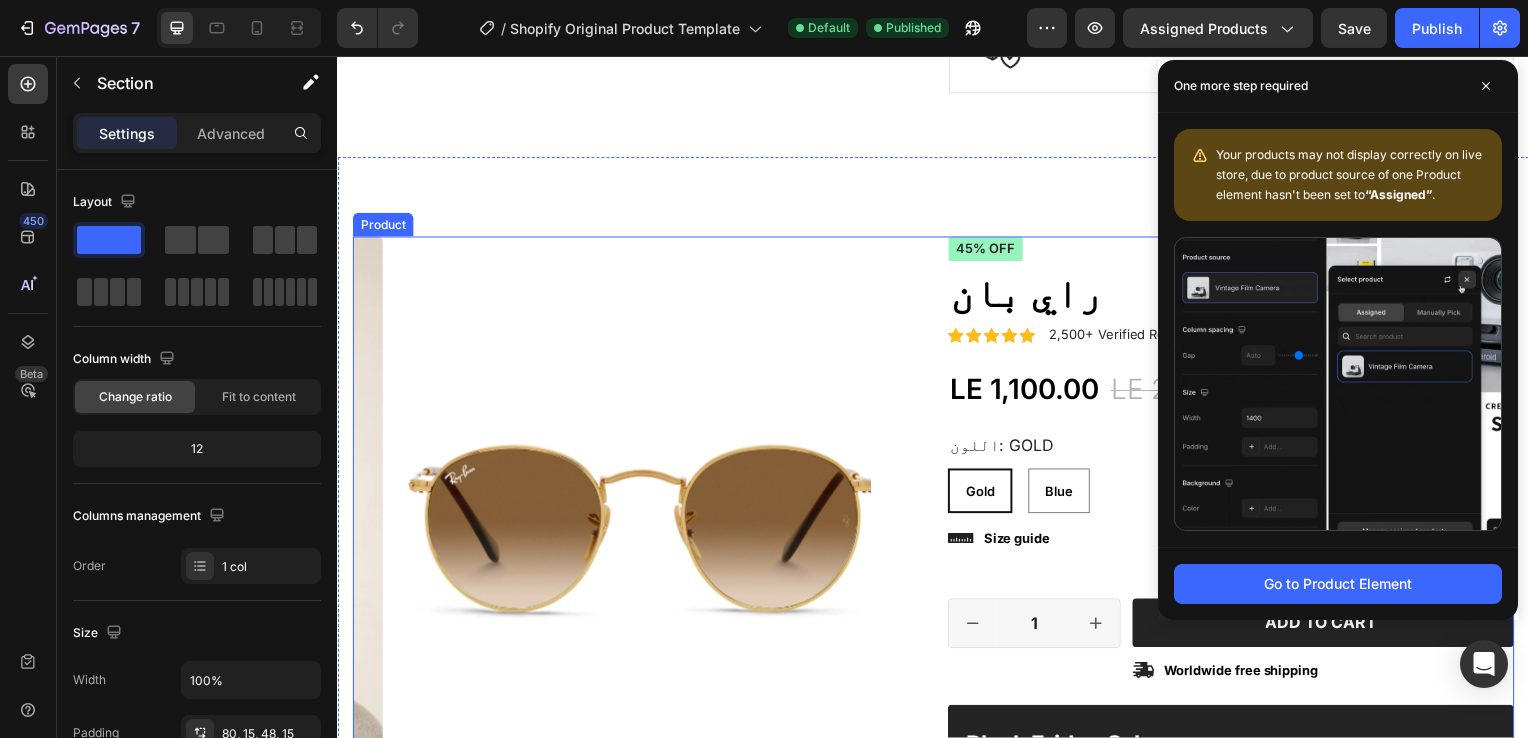 click on "Product Images
Material
Shipping
Care instruction Accordion Icon Icon Icon Icon Icon Icon List 2,500+ Verified Reviews! Text Block Row 45% off Product Badge راي بان Product Title Icon Icon Icon Icon Icon Icon List 2,500+ Verified Reviews! Text Block Row LE 1,100.00 Product Price Product Price LE 2,000.00 Product Price Product Price 45% off Product Badge Row اللون: Gold Gold Gold     Gold Blue Blue     Blue Product Variants & Swatches Gold Gold     Gold Blue Blue     Blue Product Variants & Swatches
Icon Size guide Text Block Row
1
Product Quantity Row Add to cart Add to Cart
Icon Worldwide free shipping Text Block Row Row Black Friday Sale Text Block Mix & match any color or size Text Block Row 2 items Text Block 15% Off + 🚛 Freeship Text Block Row 3 items Text Block 15% Off + 🚛 Freeship Text Block Row 4+ items Text Block Most popular Text Block Row 15% Off + 🚛 Freeship Text Block Row Row Image Text Block" at bounding box center [937, 670] 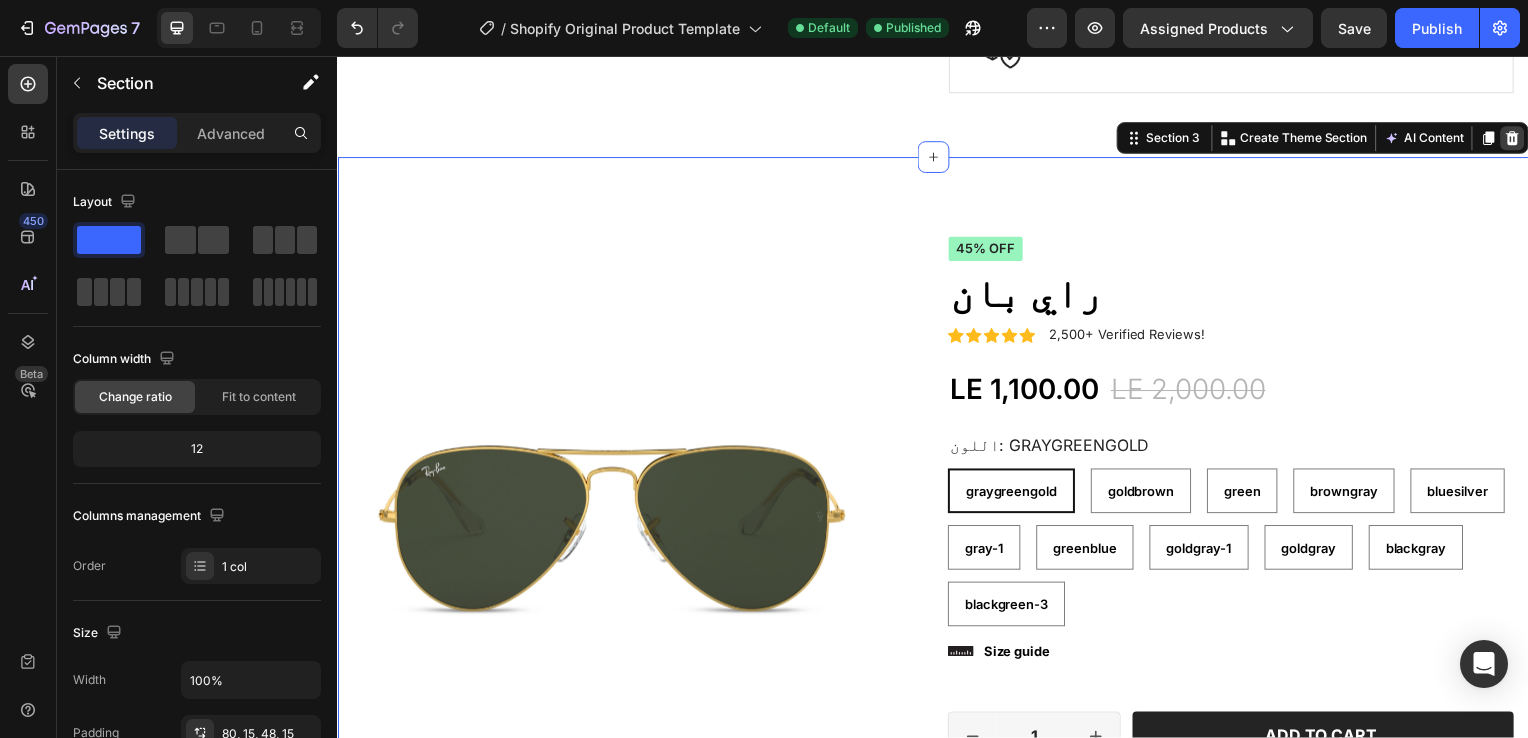 click 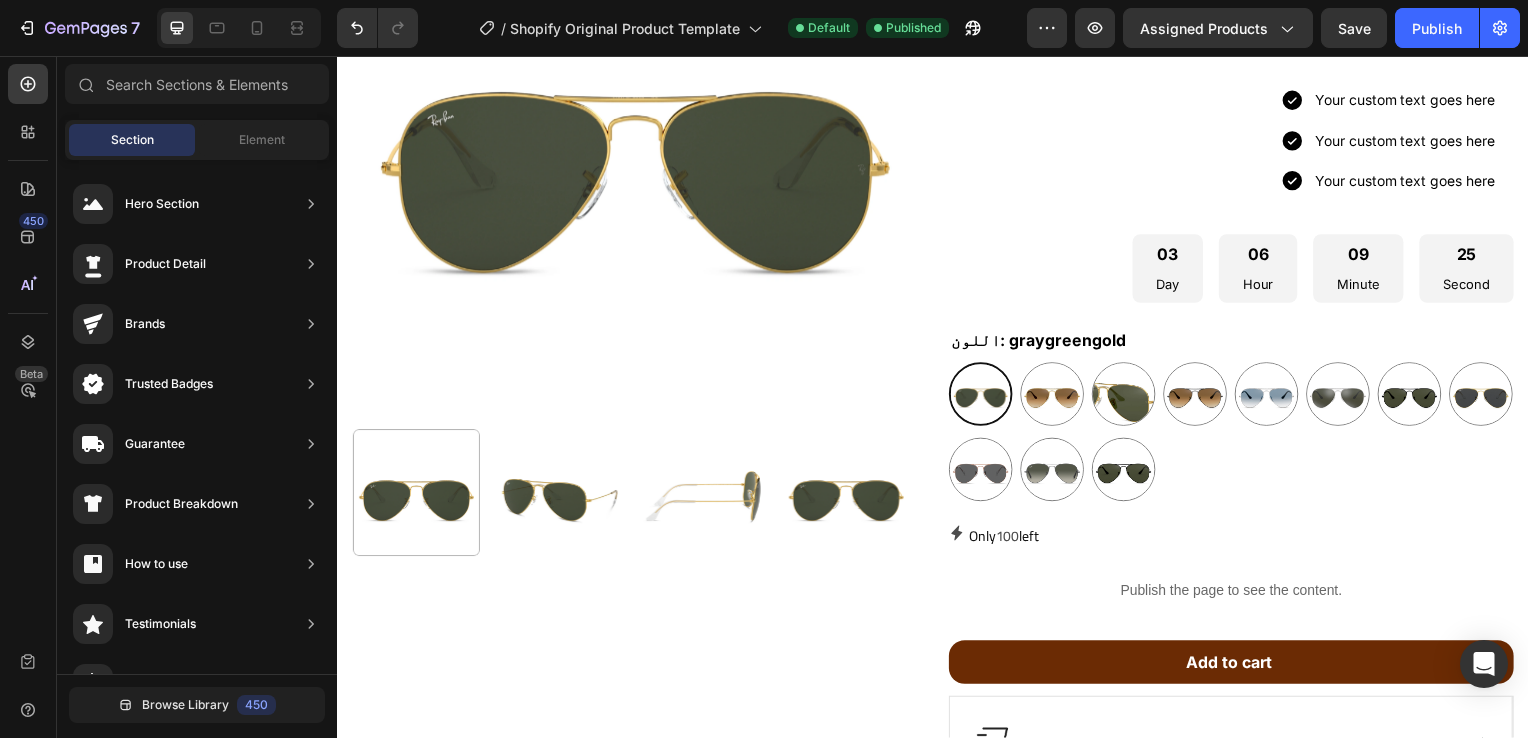 scroll, scrollTop: 419, scrollLeft: 0, axis: vertical 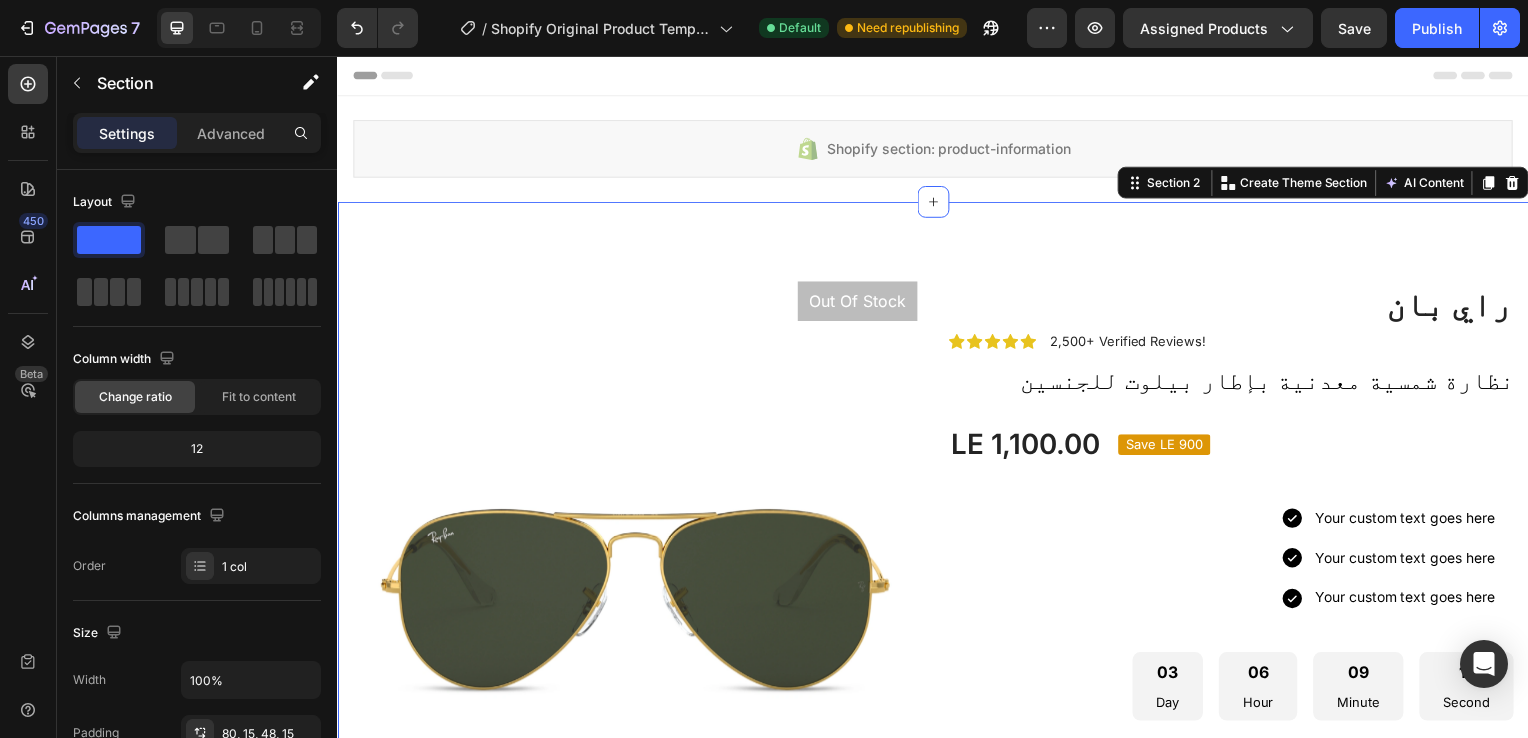 click on "Out Of Stock Product Badge Product Images راي بان Product Title Icon Icon Icon Icon Icon Icon List 2,500+ Verified Reviews! Text Block Row نظارة شمسية معدنية بإطار بيلوت للجنسين   Product Description LE 1,100.00 Product Price Product Price Save LE 900 Product Badge Row Your custom text goes here Your custom text goes here Your custom text goes here Item List Row 03 Day 06 Hour 09 Minute 17 Second Countdown Timer اللون: graygreengold graygreengold graygreengold goldbrown goldbrown green green browngray browngray bluesilver bluesilver gray-1 gray-1 greenblue greenblue goldgray-1 goldgray-1 goldgray goldgray blackgray blackgray blackgreen-3 blackgreen-3 Product Variants & Swatches
only  100  left Stock Counter
Publish the page to see the content.
Custom Code Add to cart Add to Cart Image Free shipping on any order of $150  Text block Row Image Text block Row Row Row Product Section 2" at bounding box center [937, 791] 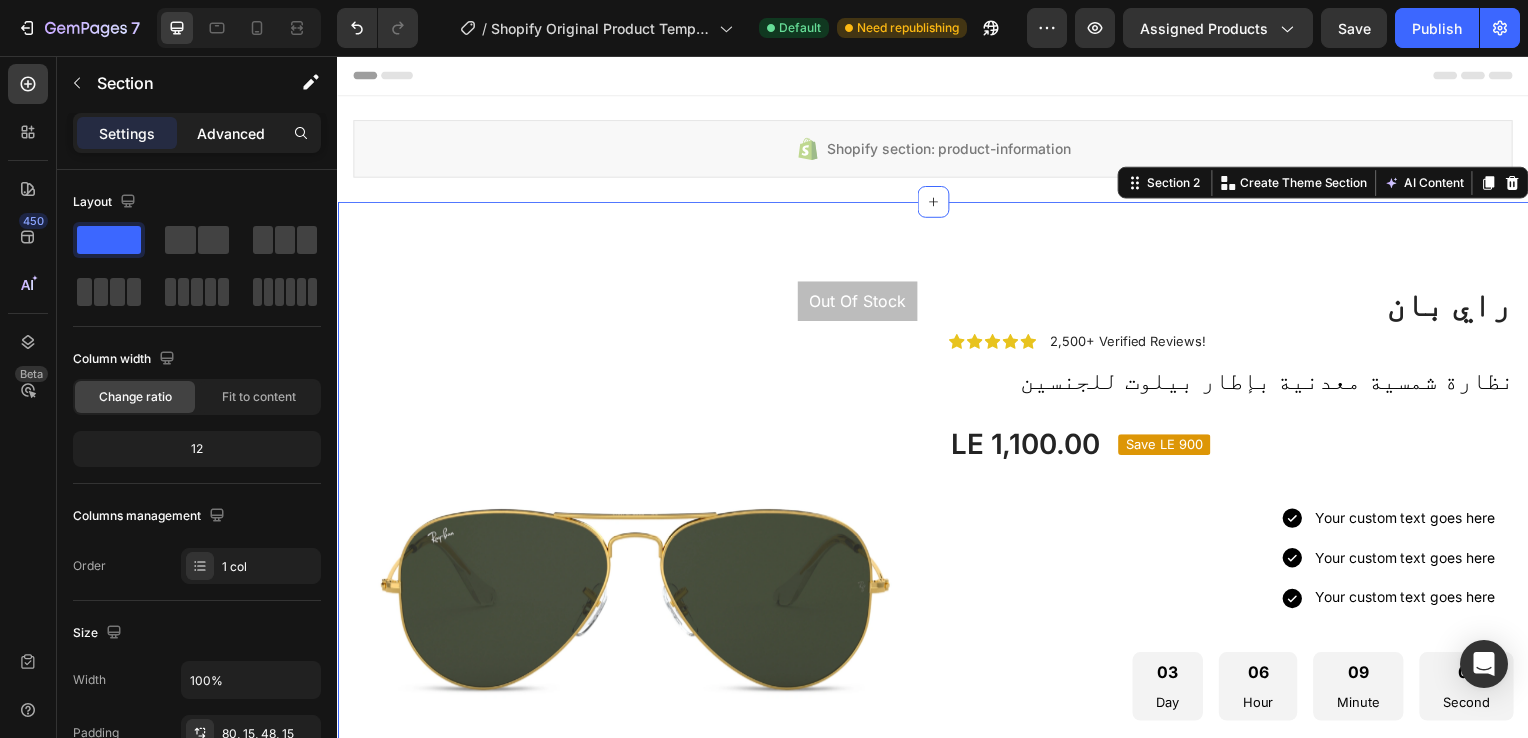 click on "Advanced" at bounding box center (231, 133) 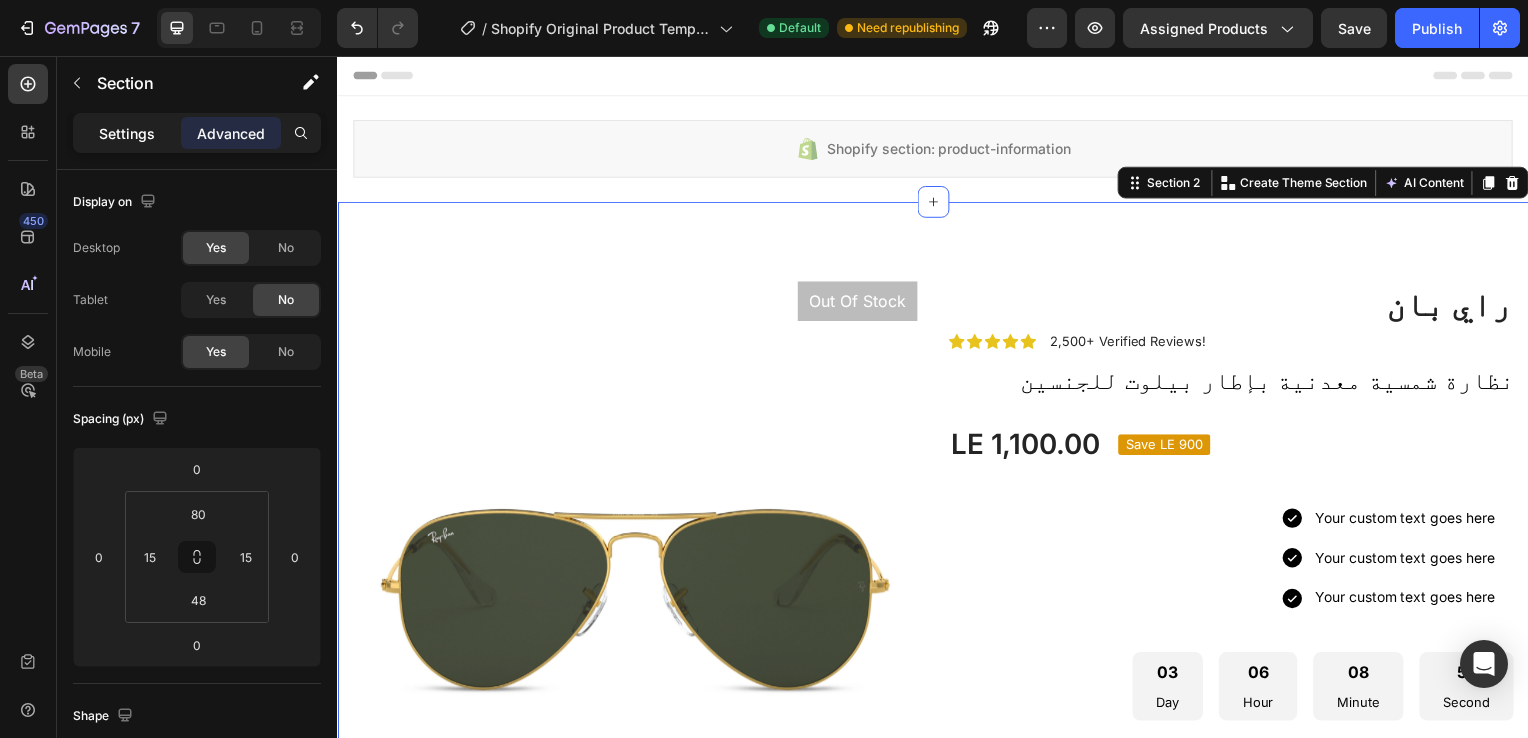 click on "Settings" at bounding box center [127, 133] 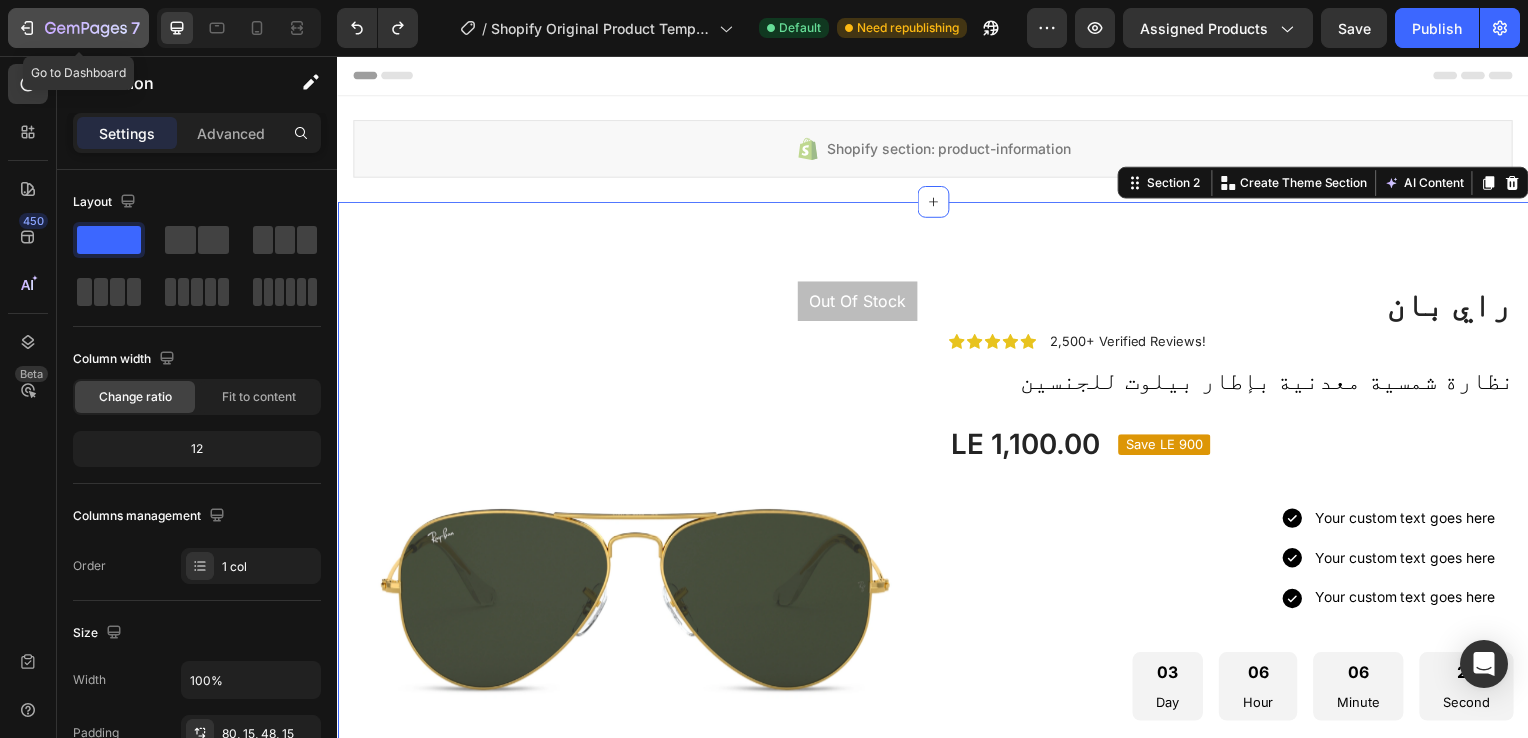 click on "7" 